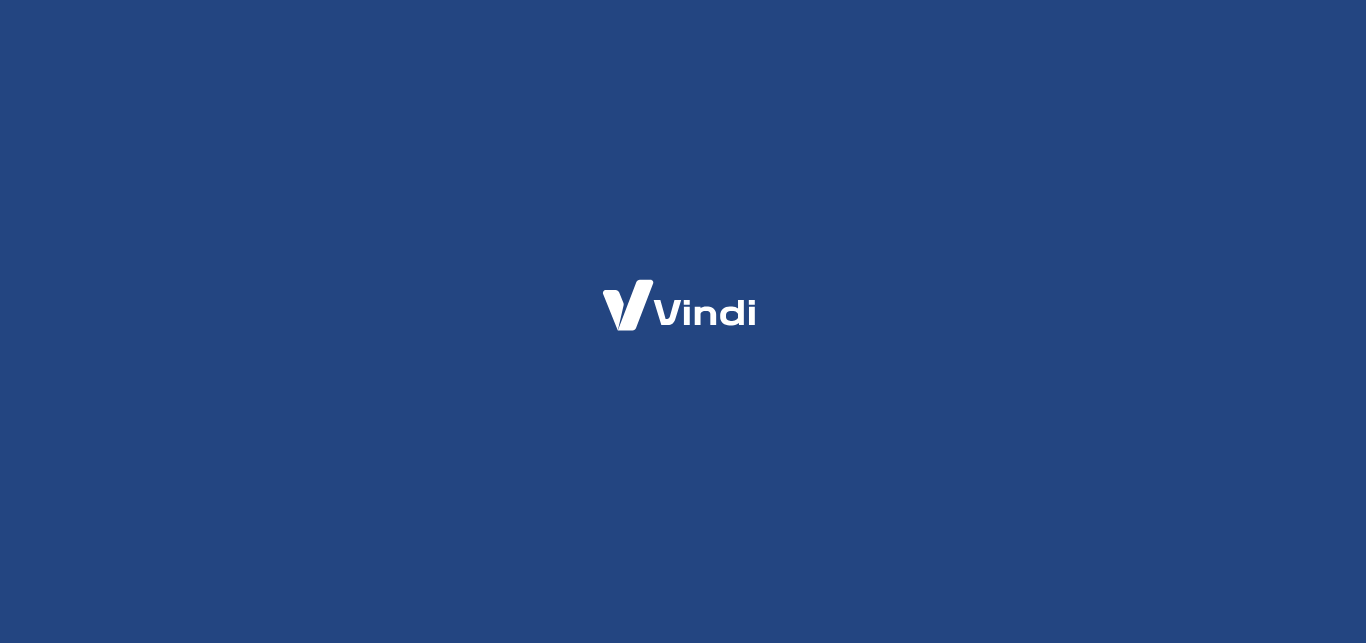 scroll, scrollTop: 0, scrollLeft: 0, axis: both 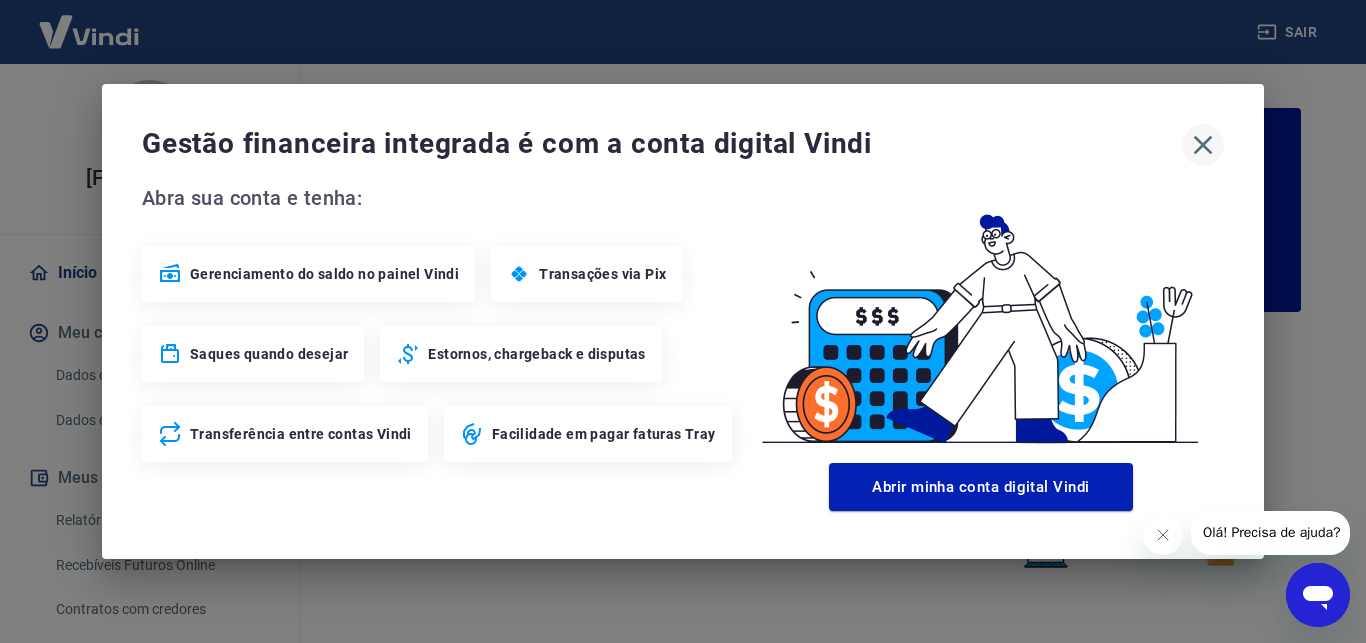 click 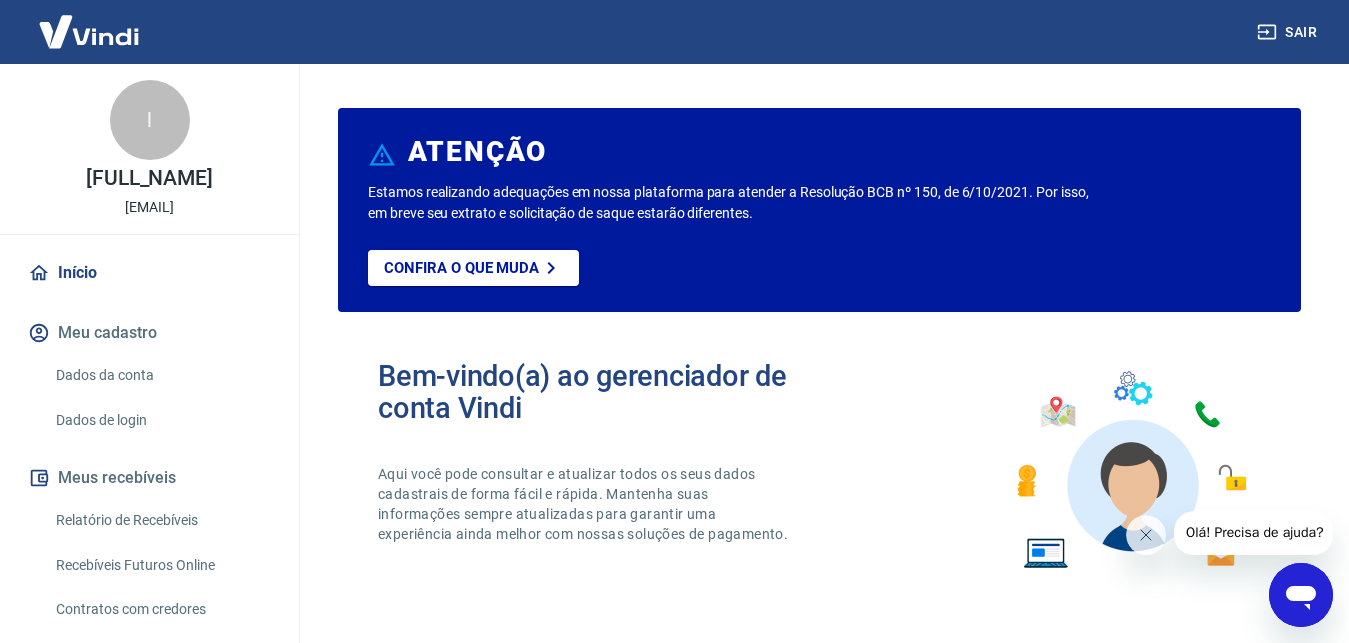 click on "Meus recebíveis" at bounding box center (149, 478) 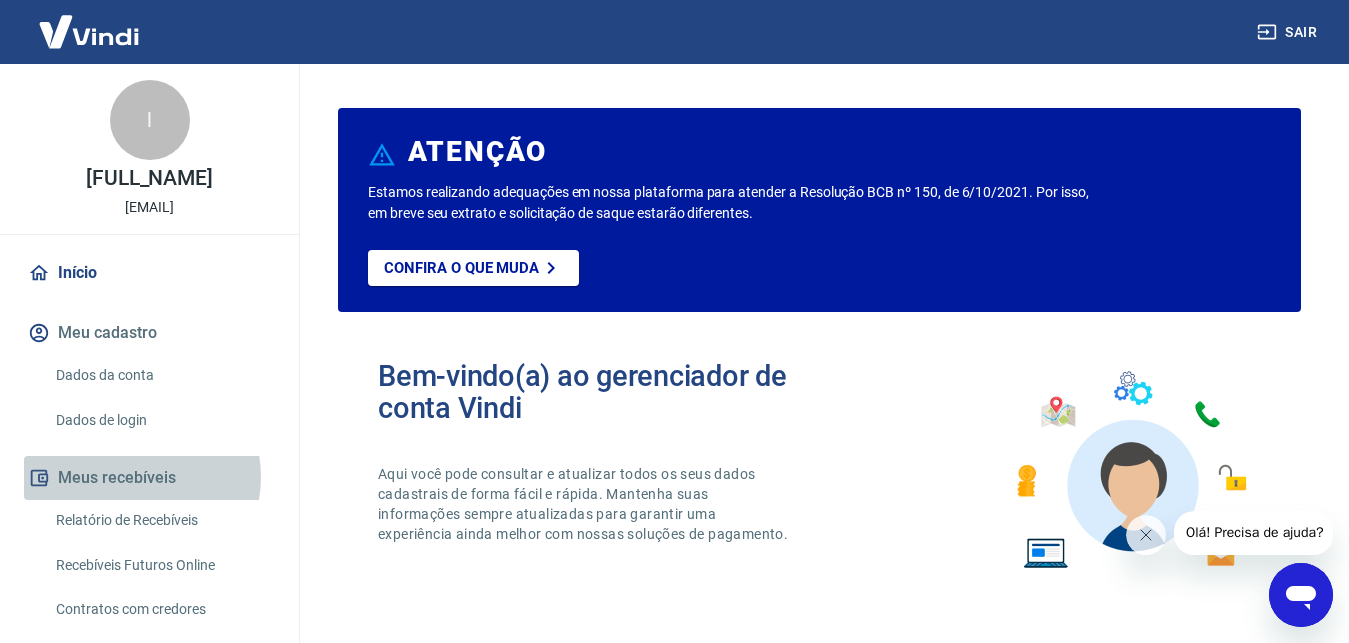 click on "Meus recebíveis" at bounding box center [149, 478] 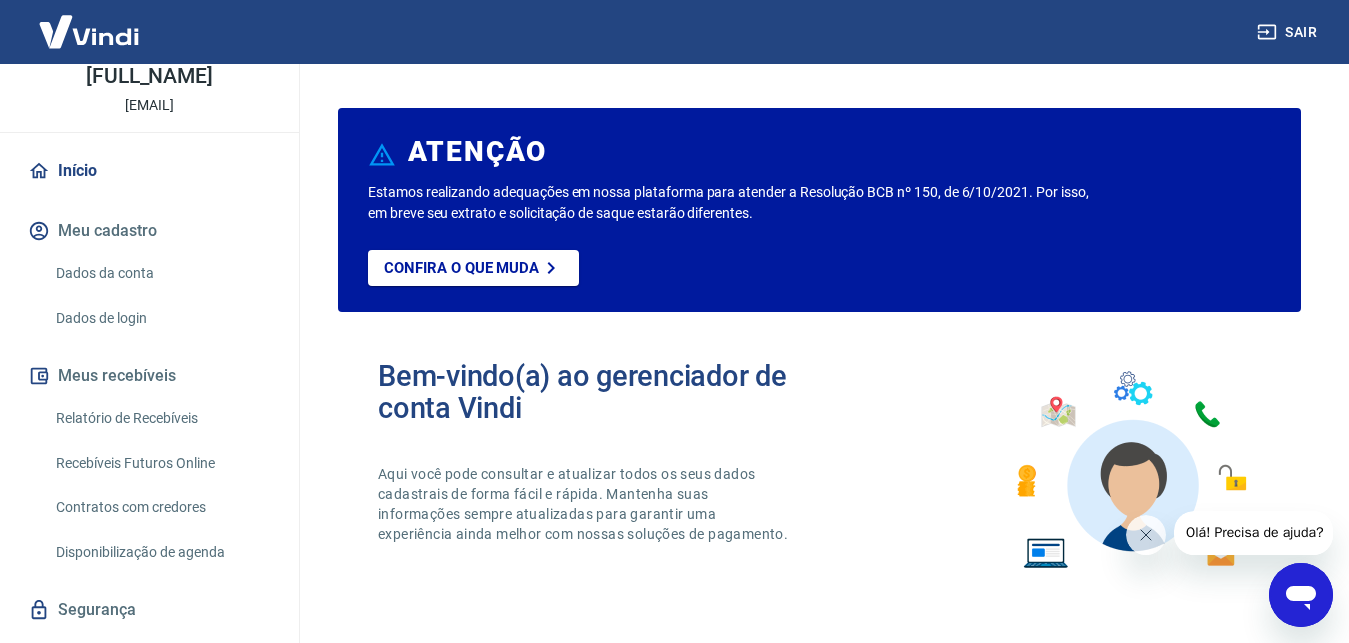 scroll, scrollTop: 151, scrollLeft: 0, axis: vertical 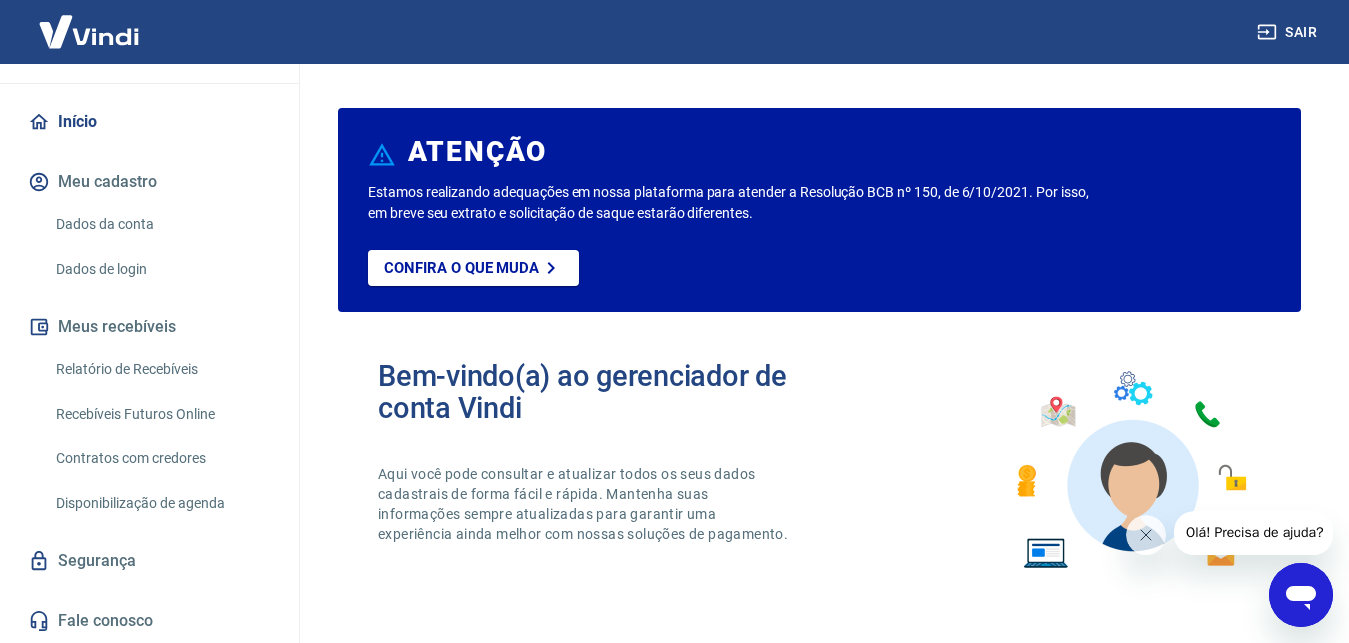 click on "Relatório de Recebíveis" at bounding box center [161, 369] 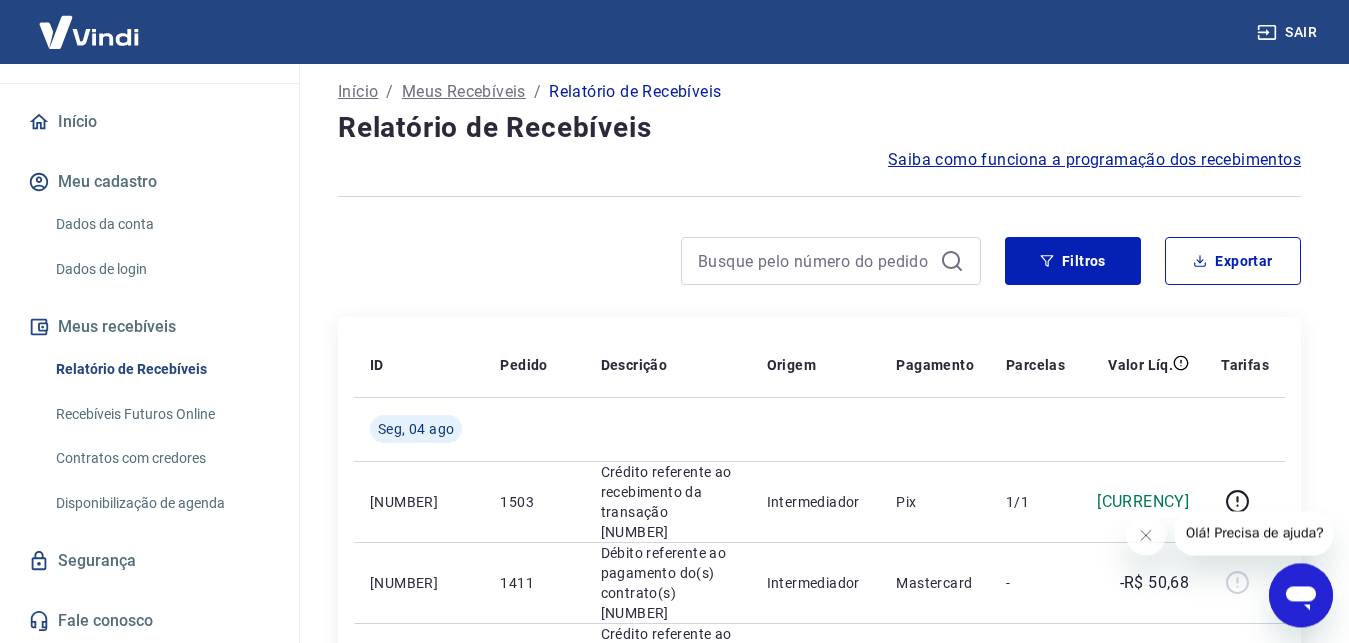 scroll, scrollTop: 0, scrollLeft: 0, axis: both 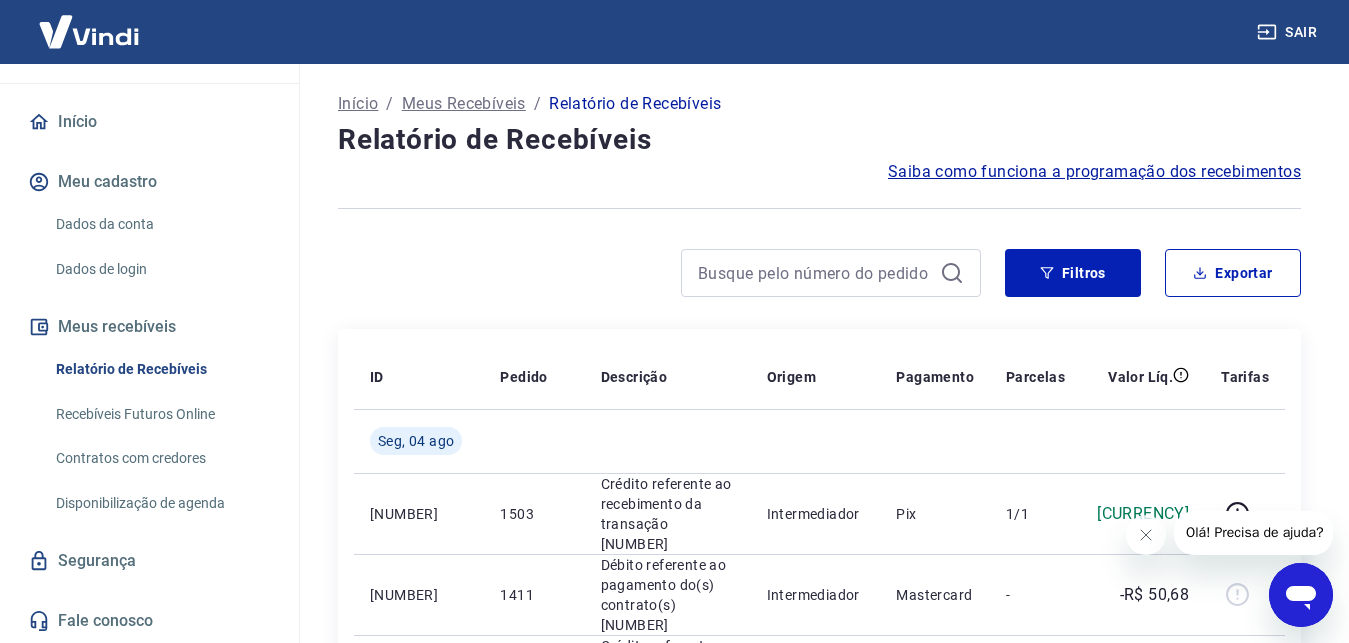 click on "Saiba como funciona a programação dos recebimentos" at bounding box center [1094, 172] 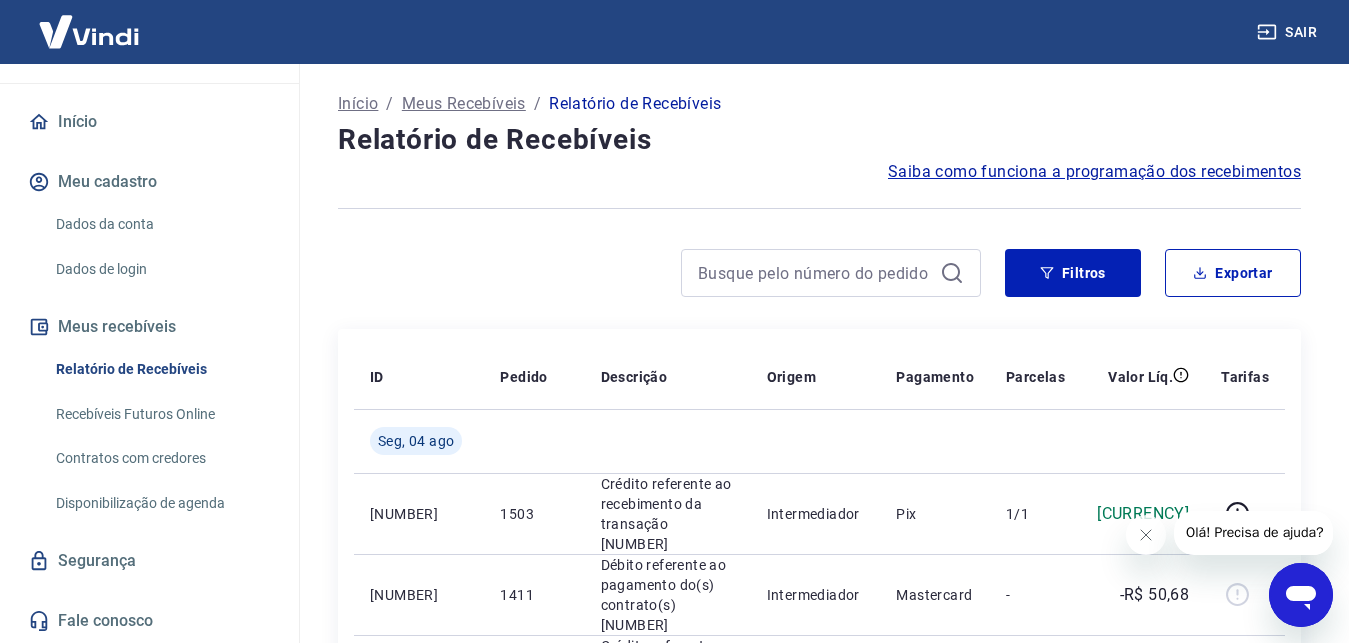 click on "Dados da conta" at bounding box center [161, 224] 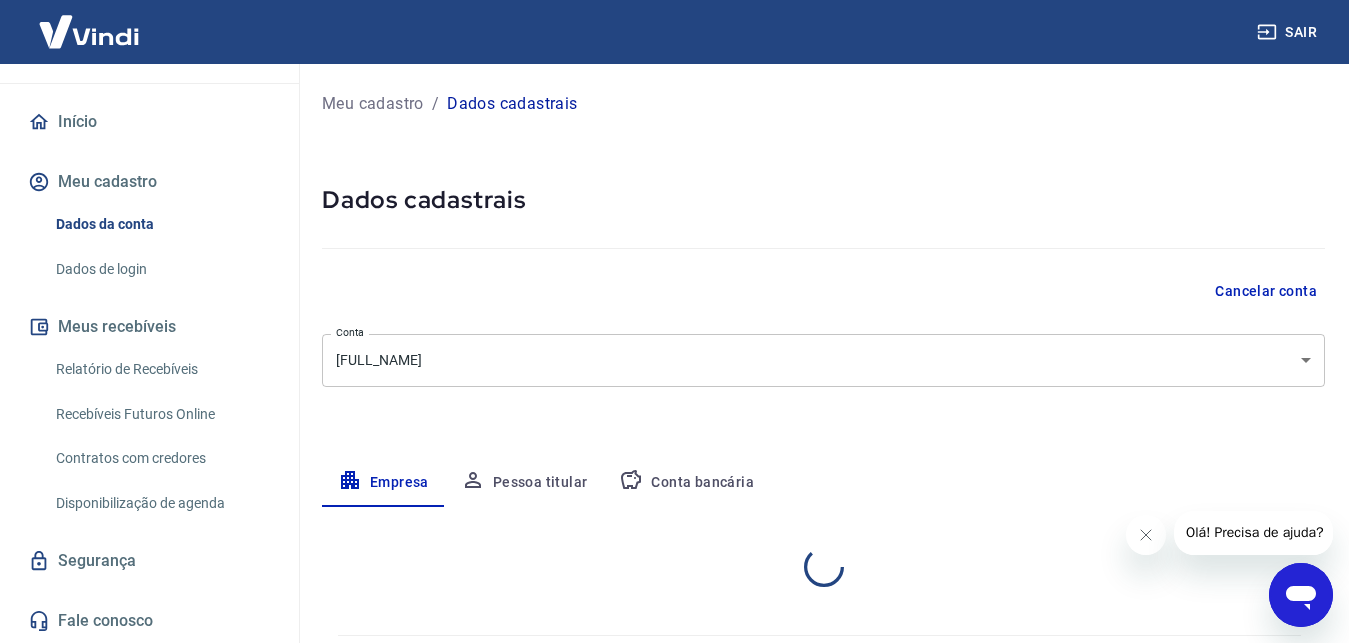 select on "RS" 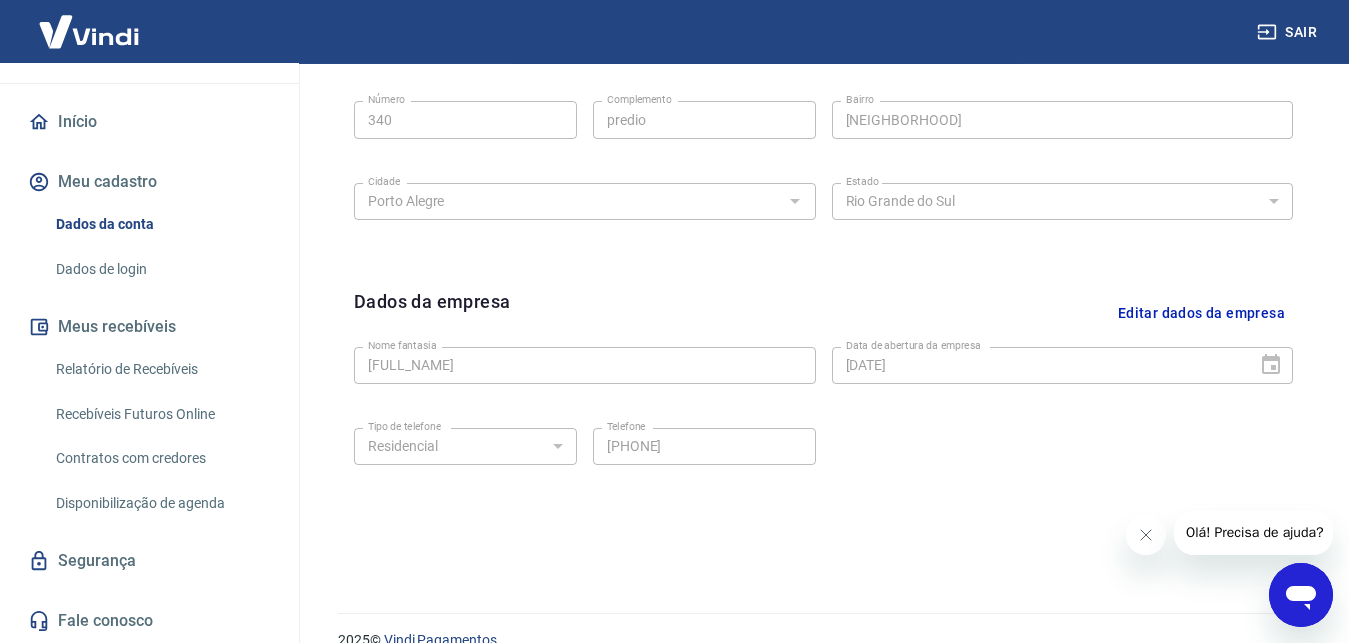 scroll, scrollTop: 774, scrollLeft: 0, axis: vertical 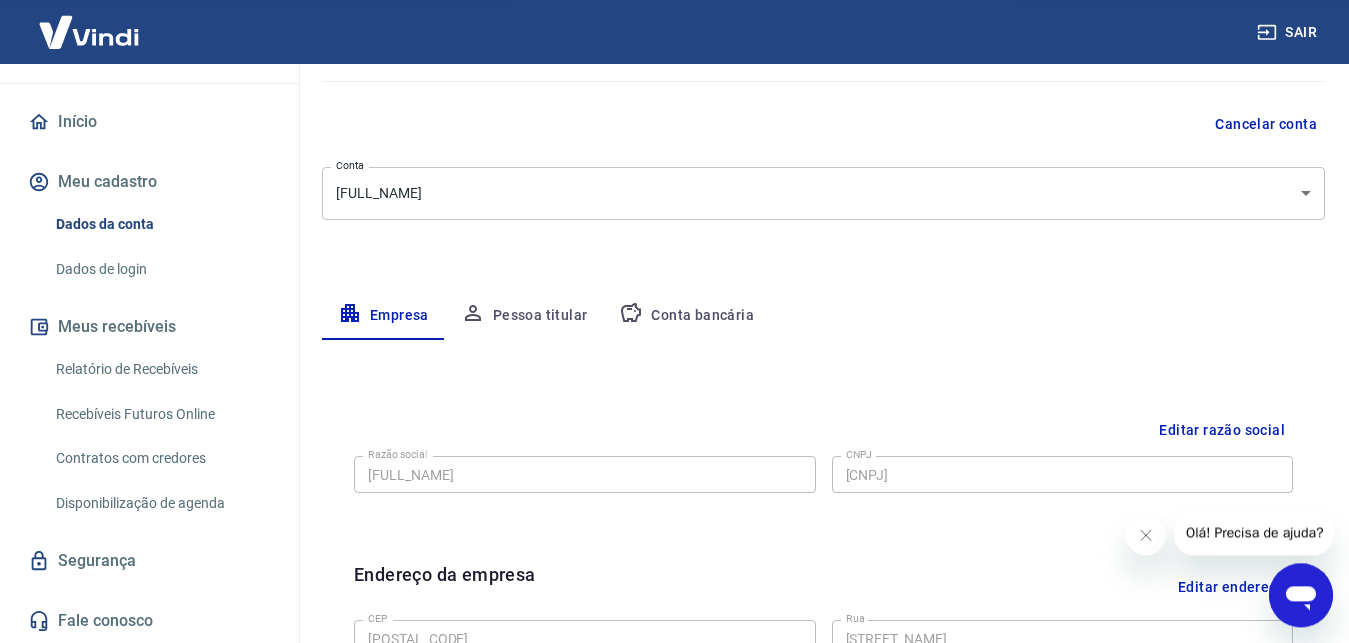 click on "Conta bancária" at bounding box center [686, 316] 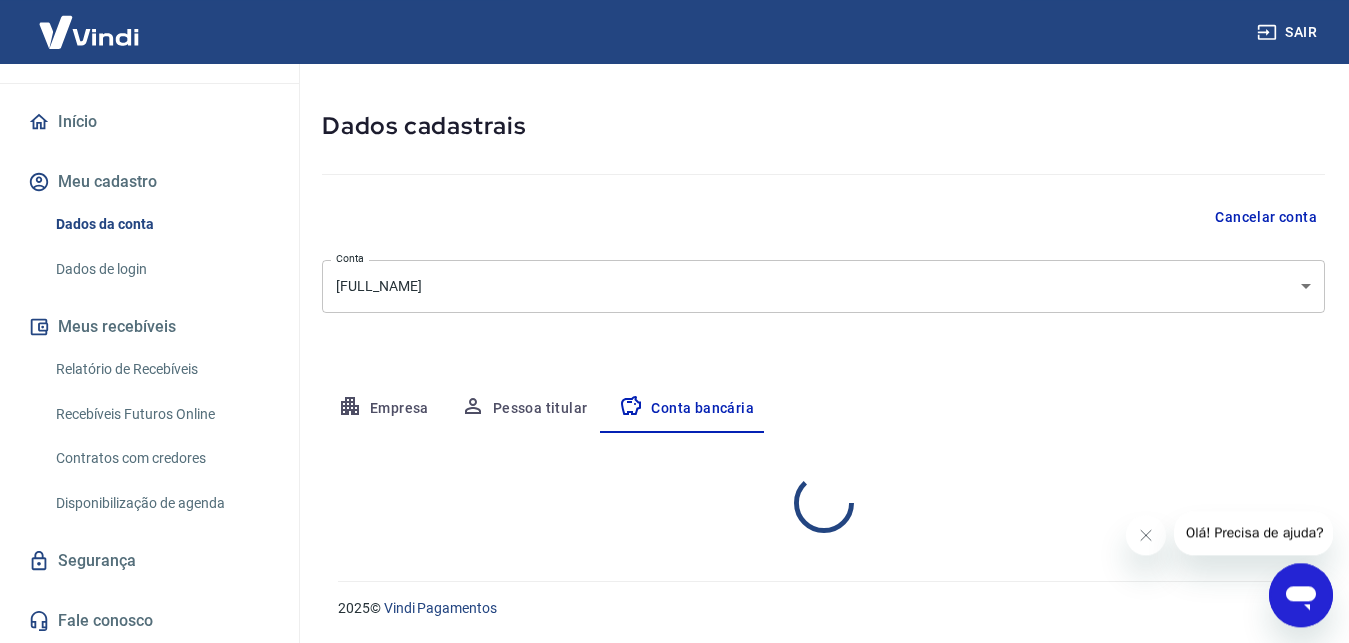 scroll, scrollTop: 74, scrollLeft: 0, axis: vertical 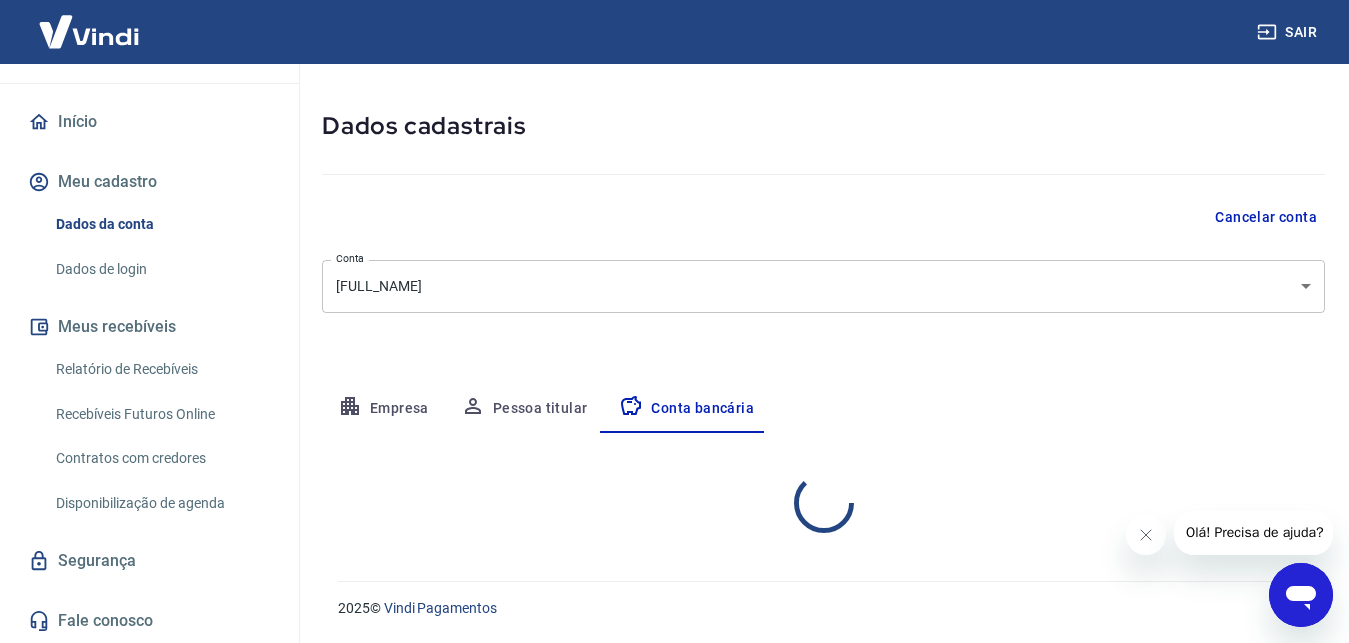 select on "1" 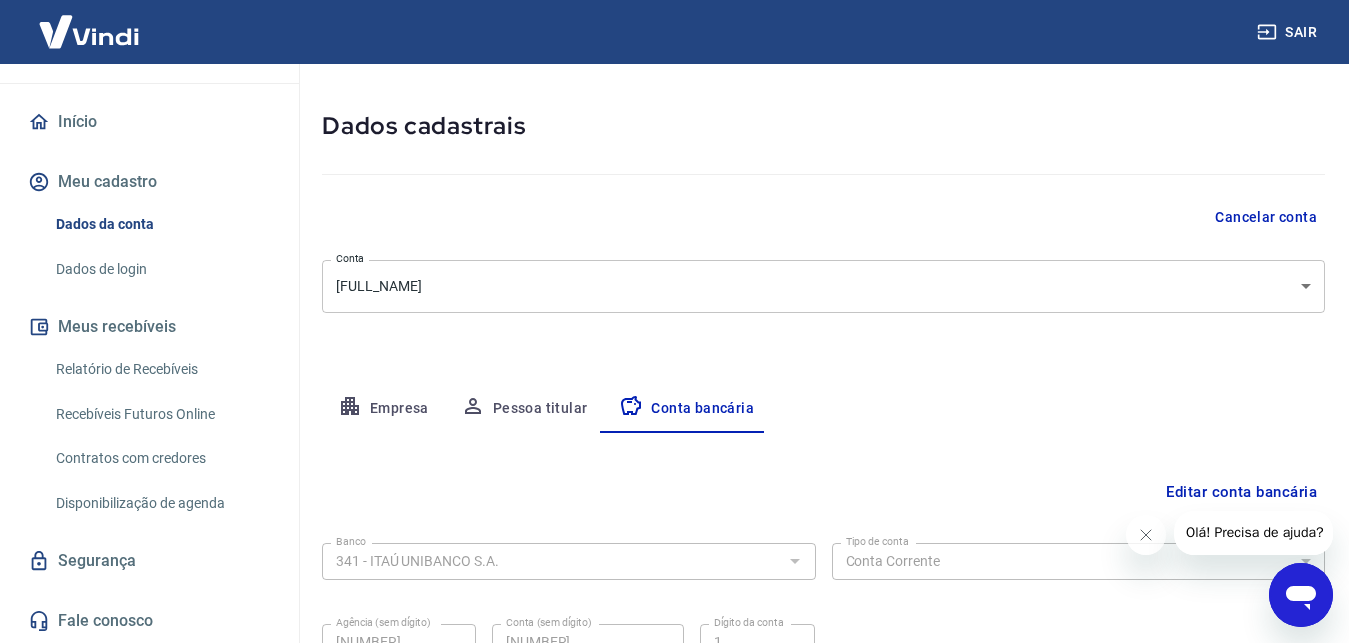 scroll, scrollTop: 0, scrollLeft: 0, axis: both 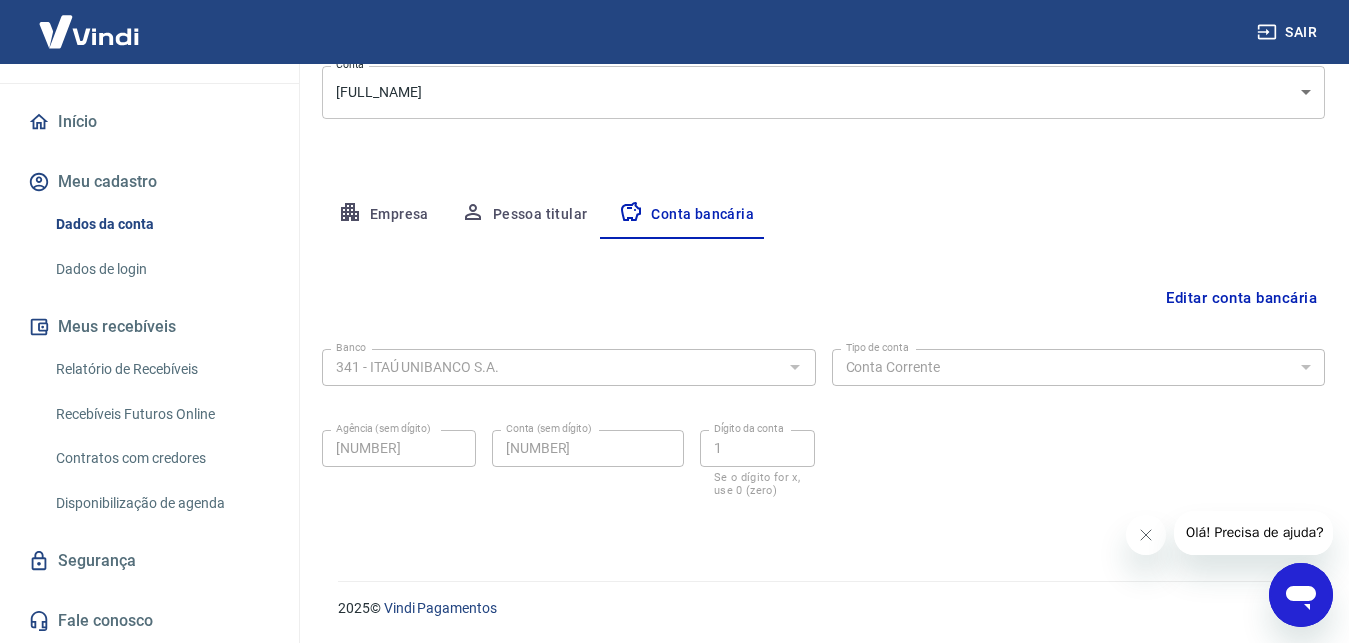 click at bounding box center [794, 367] 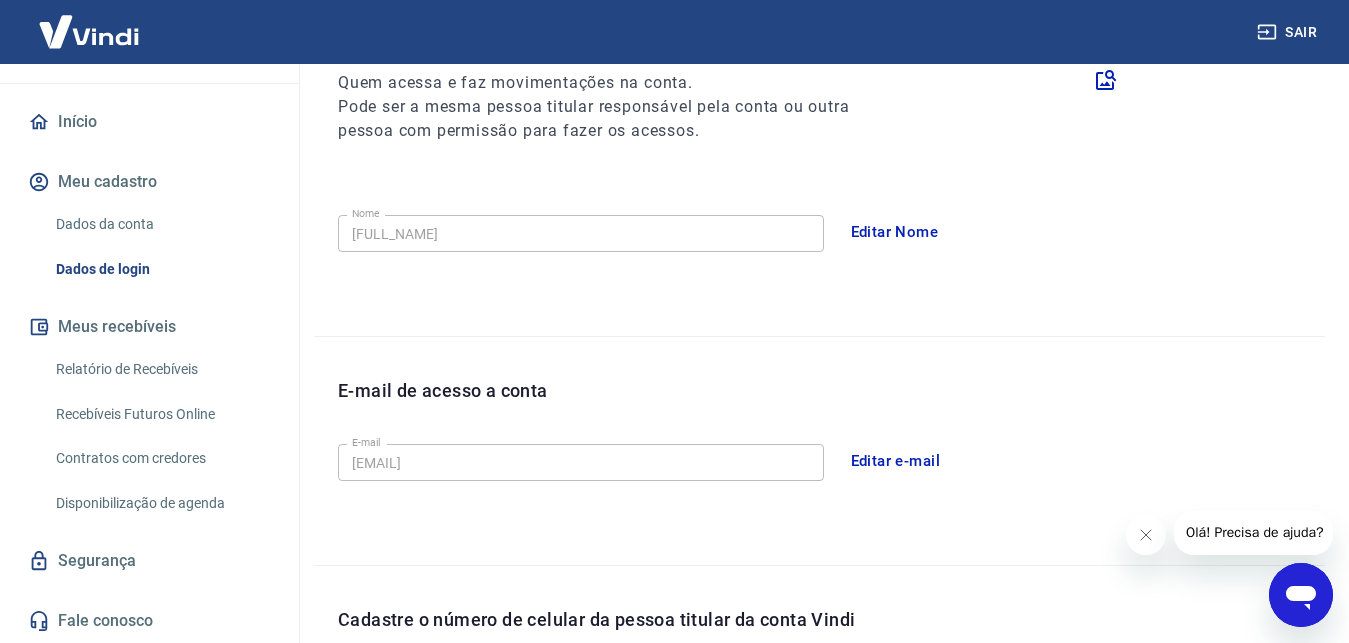 scroll, scrollTop: 621, scrollLeft: 0, axis: vertical 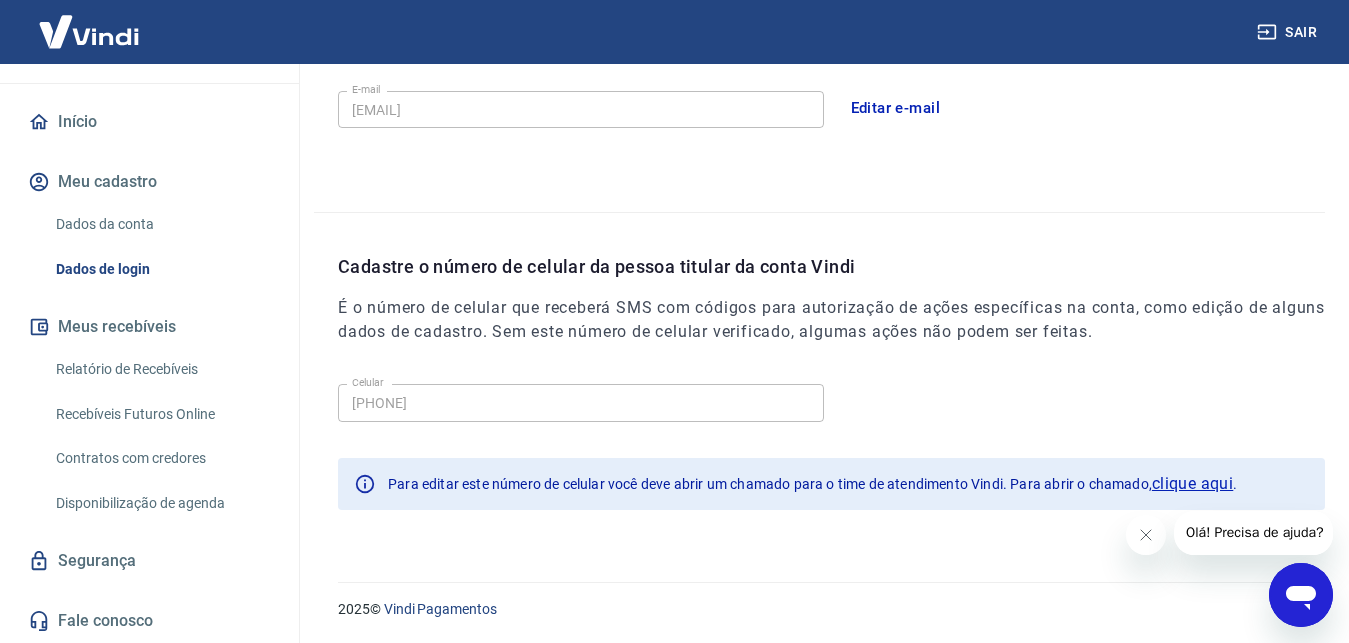 click on "Início Meu cadastro Dados da conta Dados de login Meus recebíveis Relatório de Recebíveis Recebíveis Futuros Online Contratos com credores Disponibilização de agenda Segurança Fale conosco" at bounding box center [149, 371] 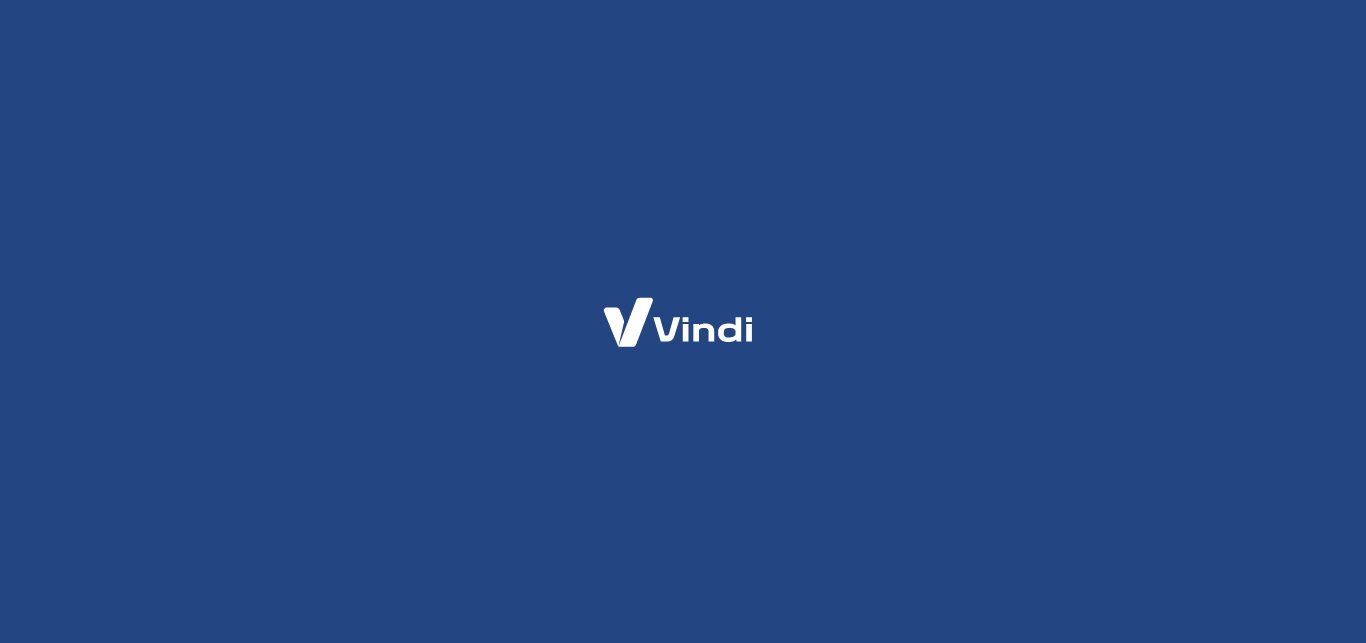 scroll, scrollTop: 0, scrollLeft: 0, axis: both 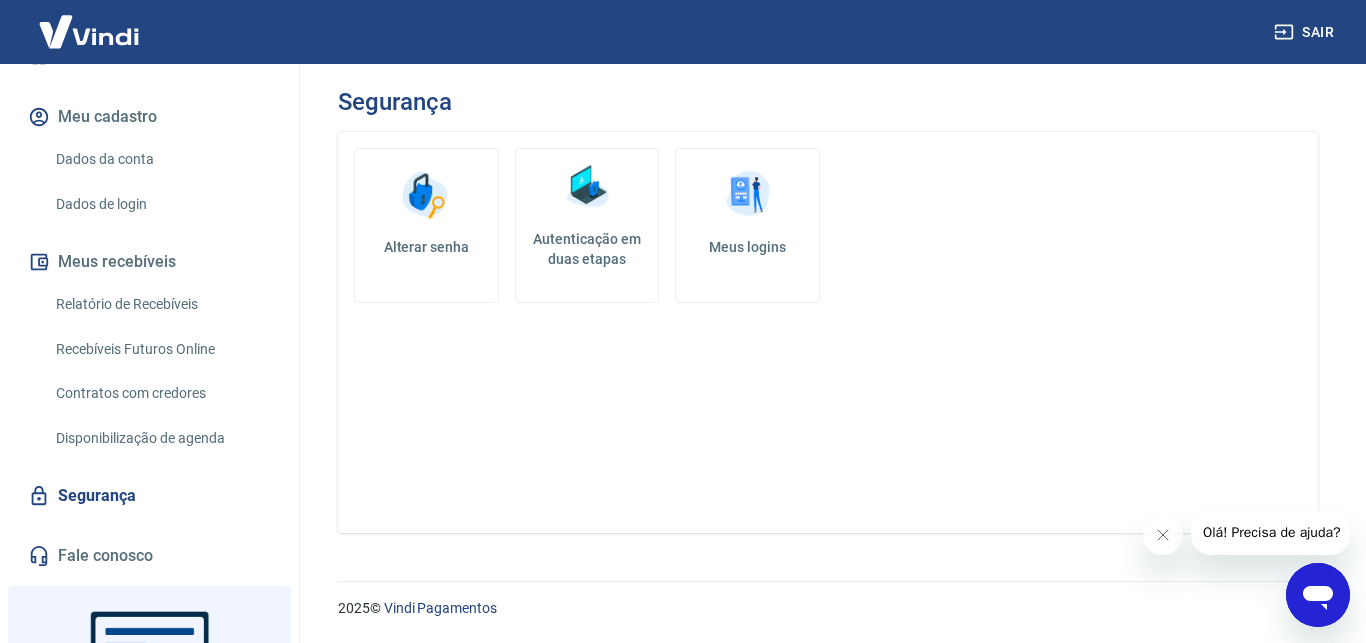 click on "Contratos com credores" at bounding box center (161, 393) 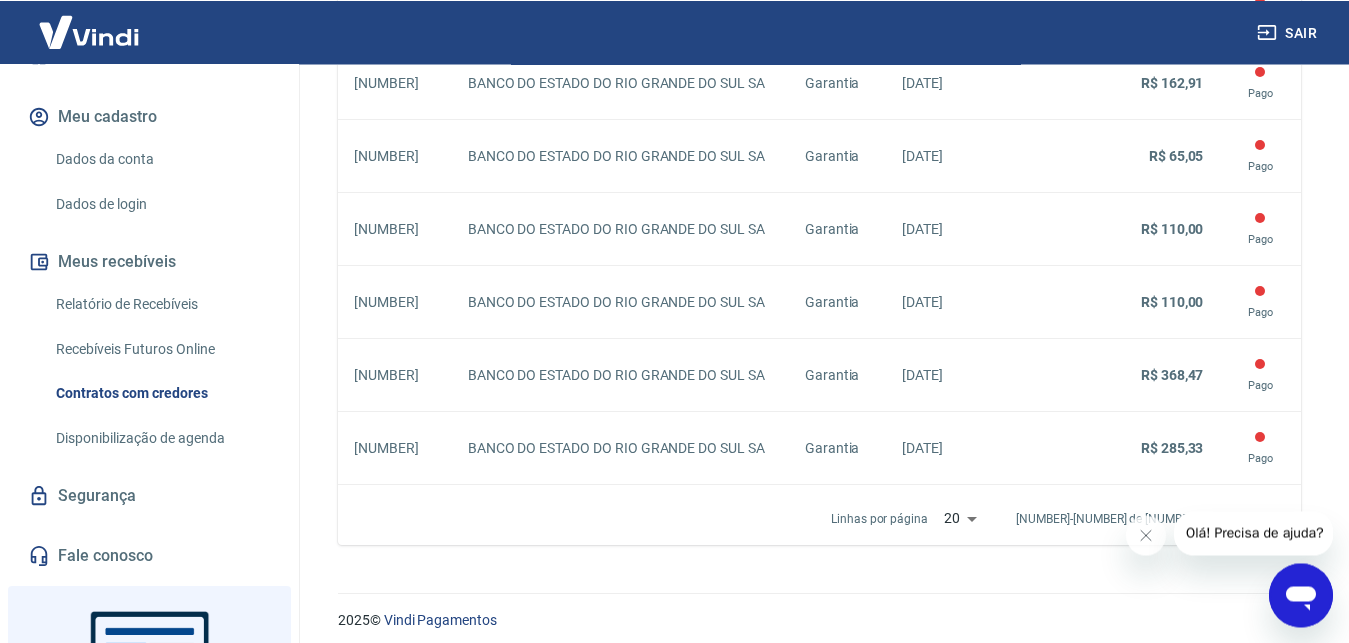 scroll, scrollTop: 1947, scrollLeft: 0, axis: vertical 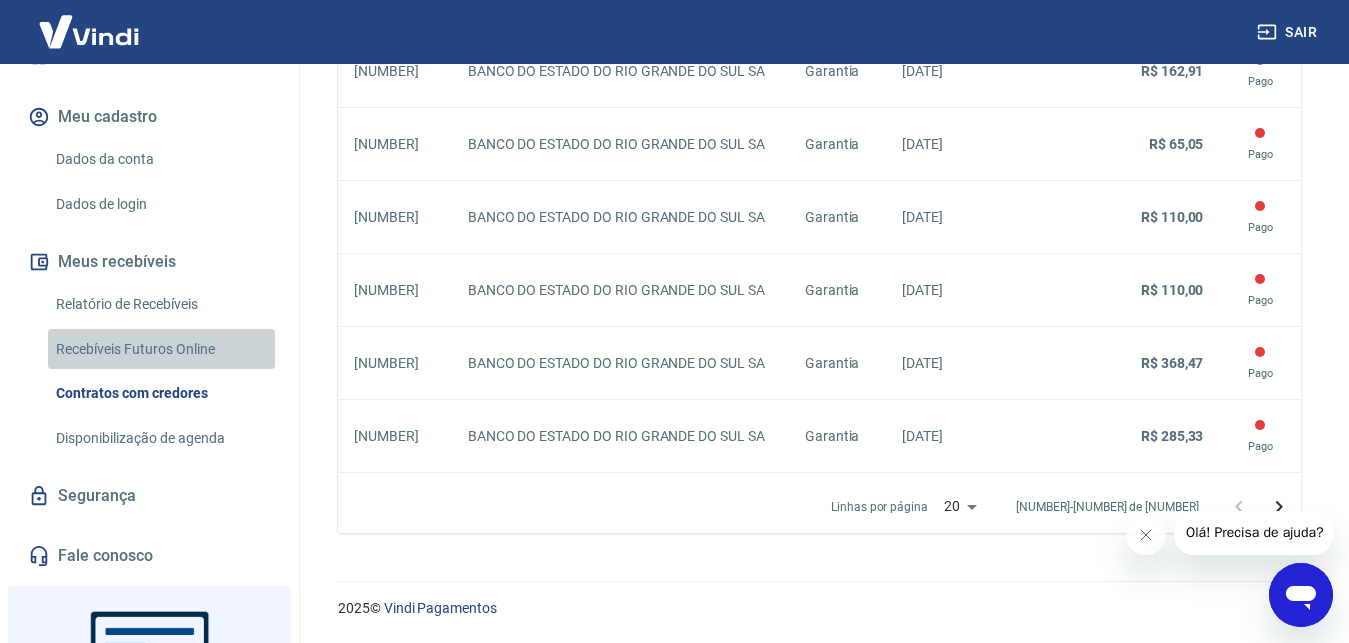 click on "Recebíveis Futuros Online" at bounding box center (161, 349) 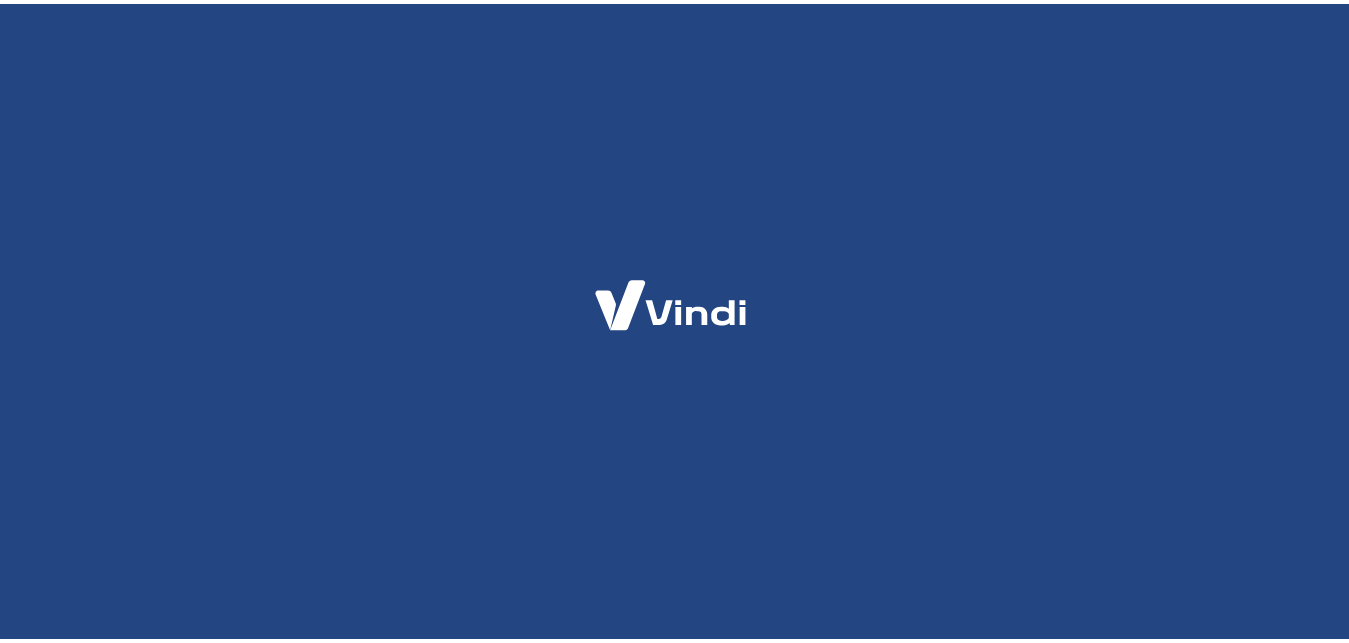 scroll, scrollTop: 0, scrollLeft: 0, axis: both 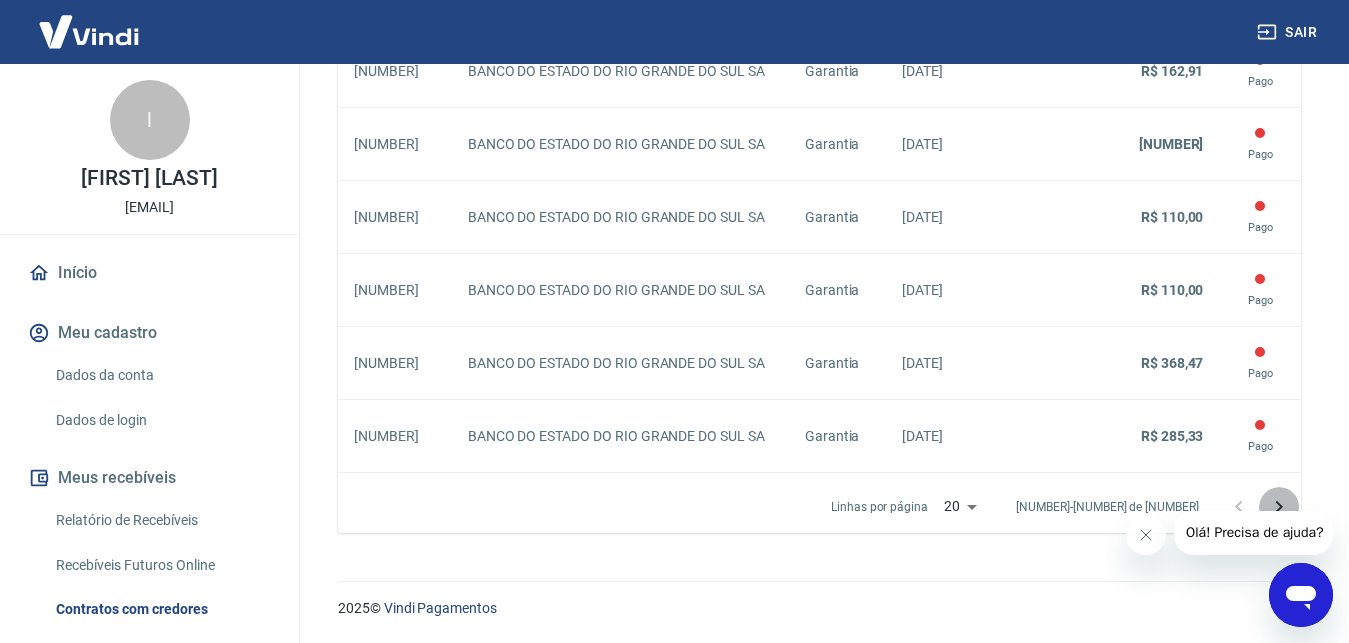 click 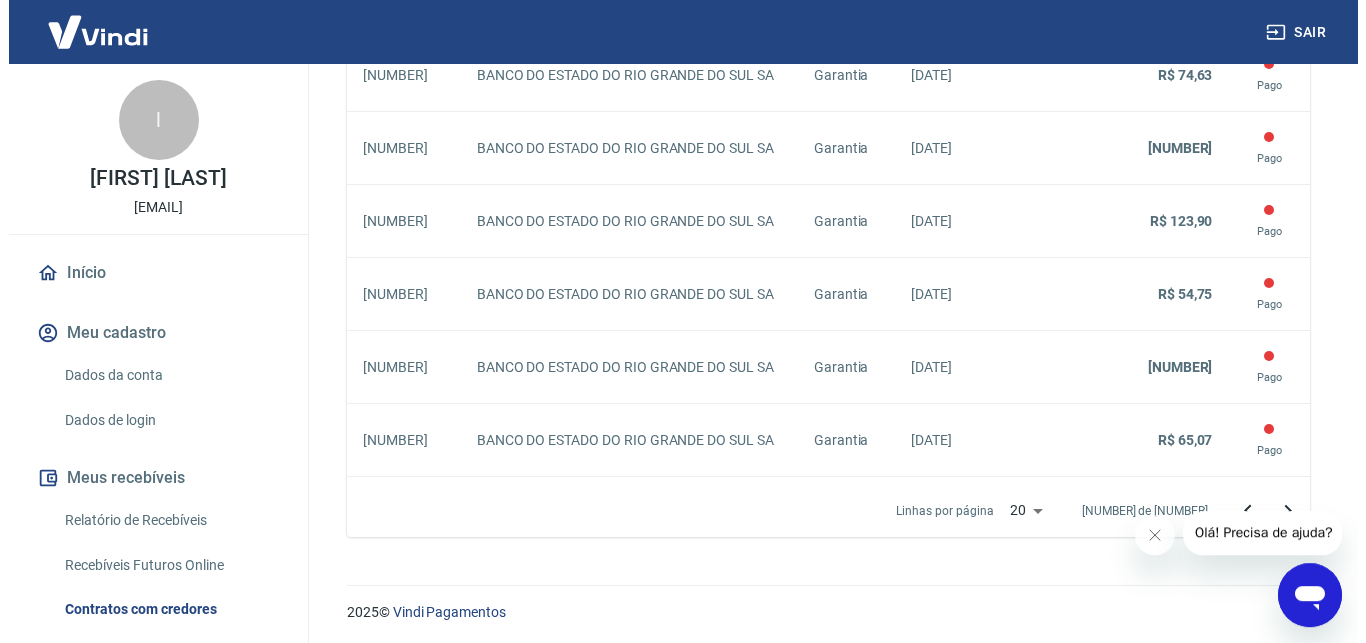 scroll, scrollTop: 1947, scrollLeft: 0, axis: vertical 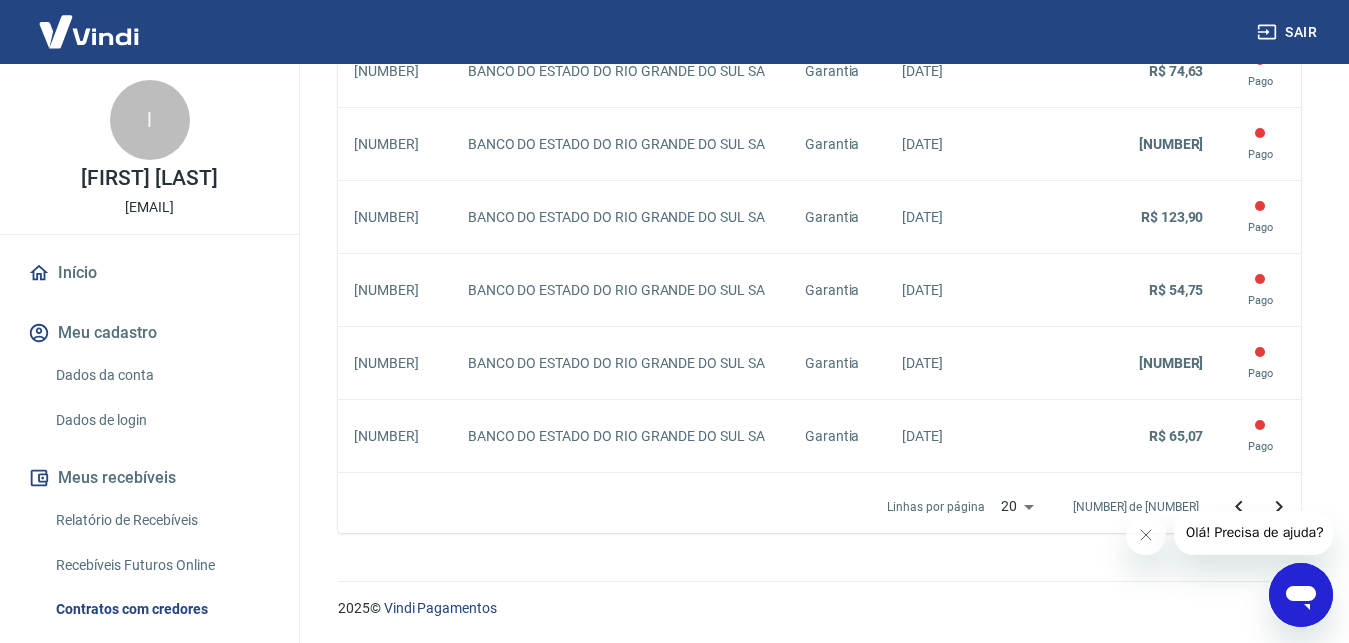 click on "Sair l [FIRST] [LAST] [EMAIL] Início Meu cadastro Dados da conta Dados de login Meus recebíveis Relatório de Recebíveis Recebíveis Futuros Online Contratos com credores Disponibilização de agenda Segurança Fale conosco Volte para o portal de gerenciamento de vendas do Intermediador. Voltar para  Intermediador Contratos com credores Conforme Resolução 4.734 do Banco Central, é possível compartilhar as informações dos seus recebíveis com instituições credoras e oferecê-los como garantia em empréstimos. Para isso, são feitos contratos com estas instituições a fim de que possam redirecionar e liquidar os valores para um outro beneficiário. Abaixo estão todos os contratos que você possui com credores nos quais as informações dos seus recebíveis Vindi estão sendo compartilhadas. O que é a negocição de recebíveis? Preparamos um artigo em nossa base de conhecimento que explica tudo sobre essa nova modalidade de negociação em empréstimos. Saiba Mais [NUMBER] [NUMBER]" at bounding box center (674, -1626) 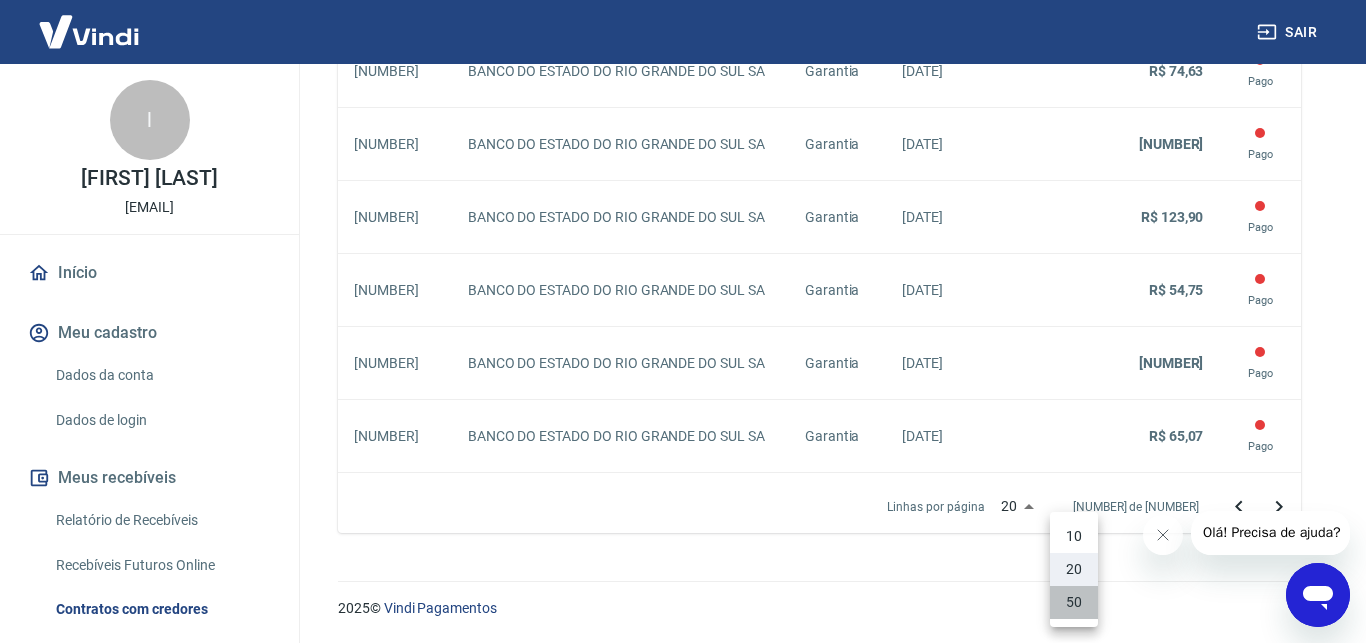 click on "50" at bounding box center [1074, 602] 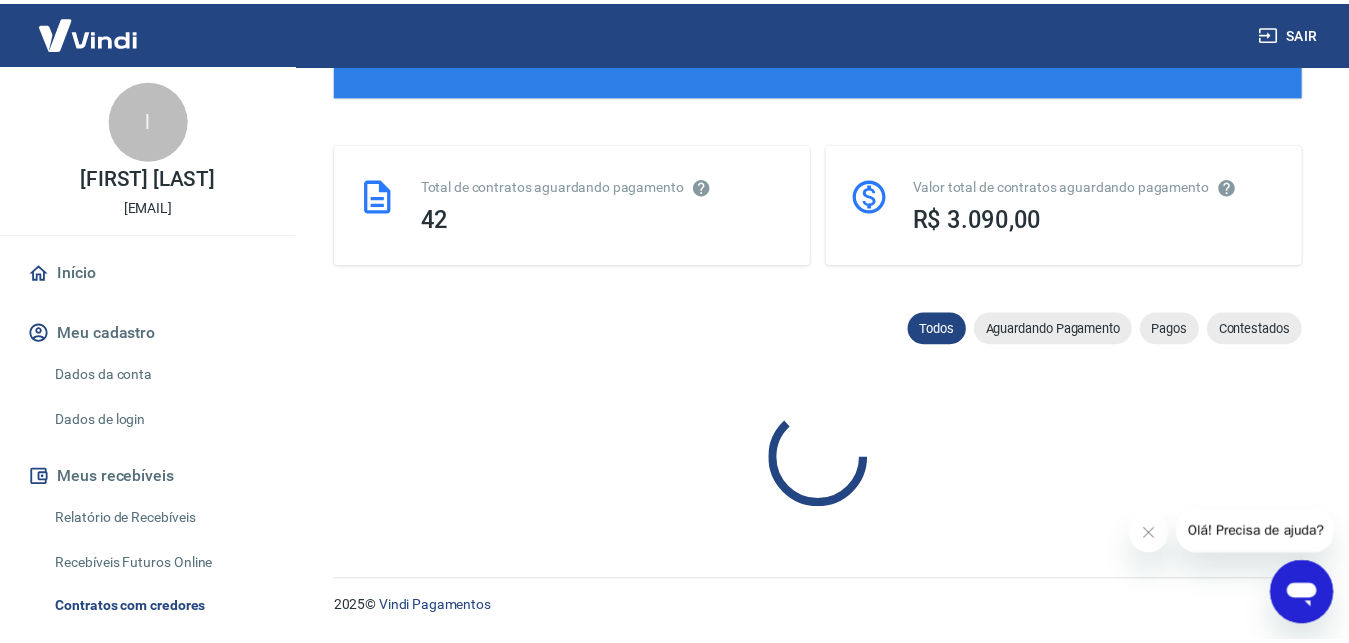 scroll, scrollTop: 441, scrollLeft: 0, axis: vertical 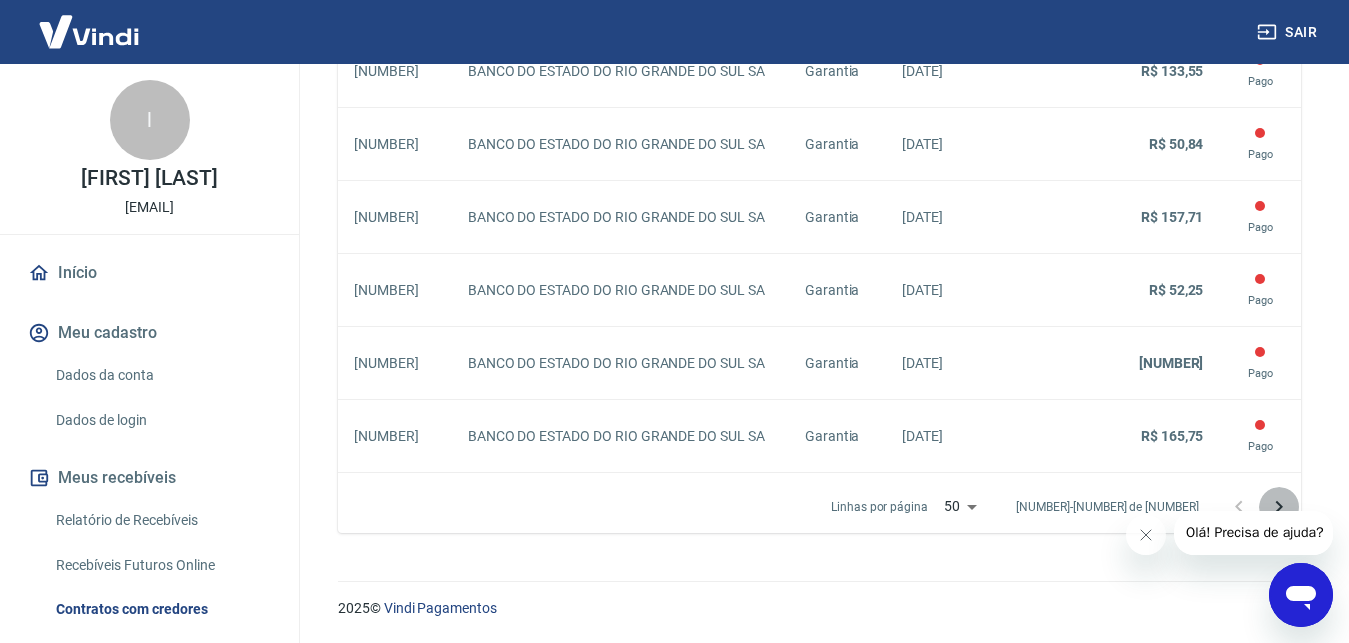 click 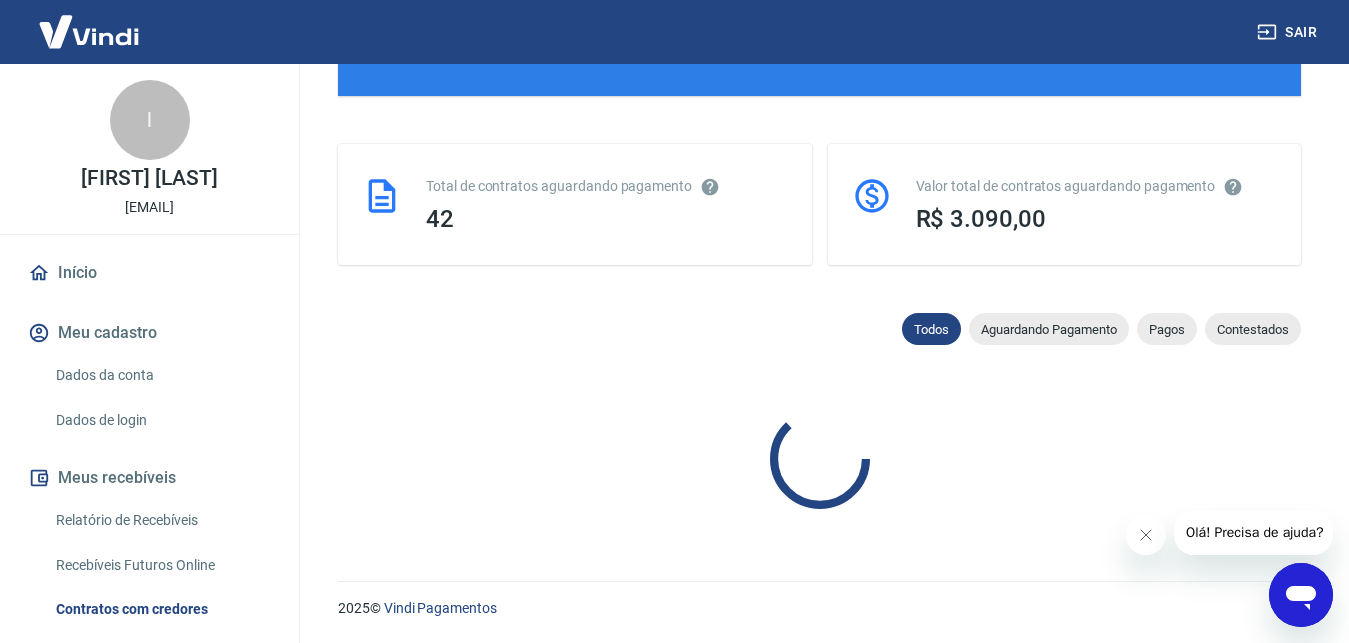 scroll, scrollTop: 441, scrollLeft: 0, axis: vertical 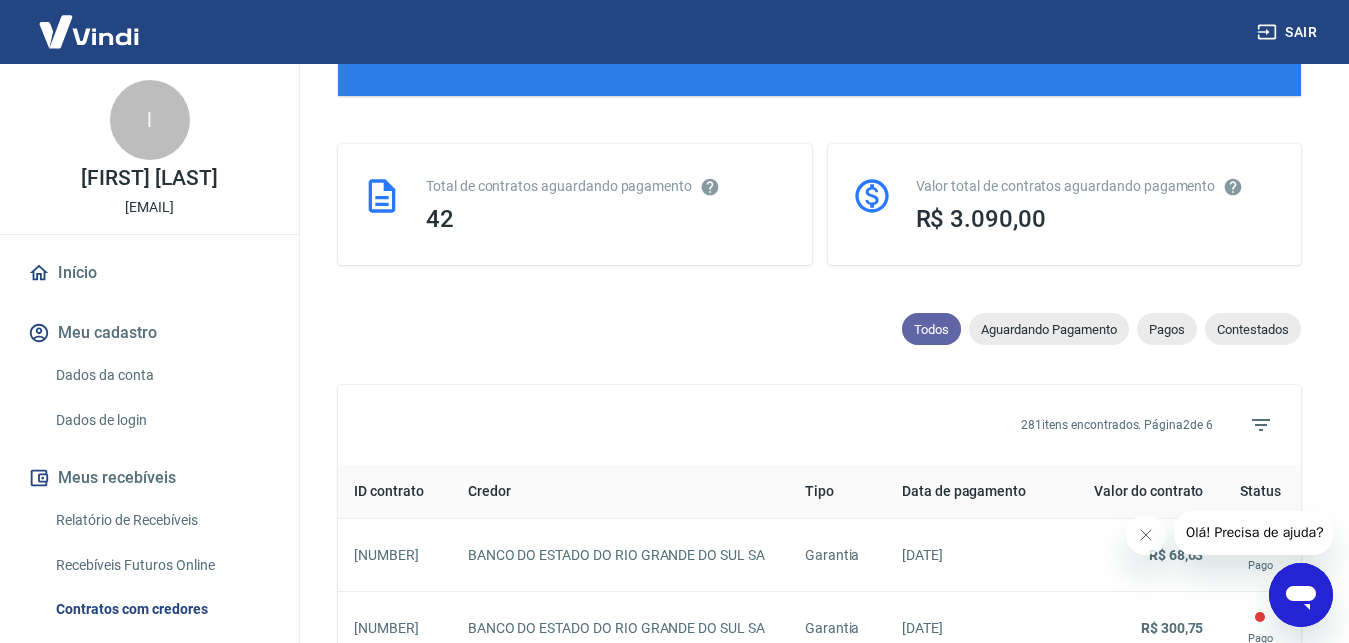 click on "Todos" at bounding box center [931, 329] 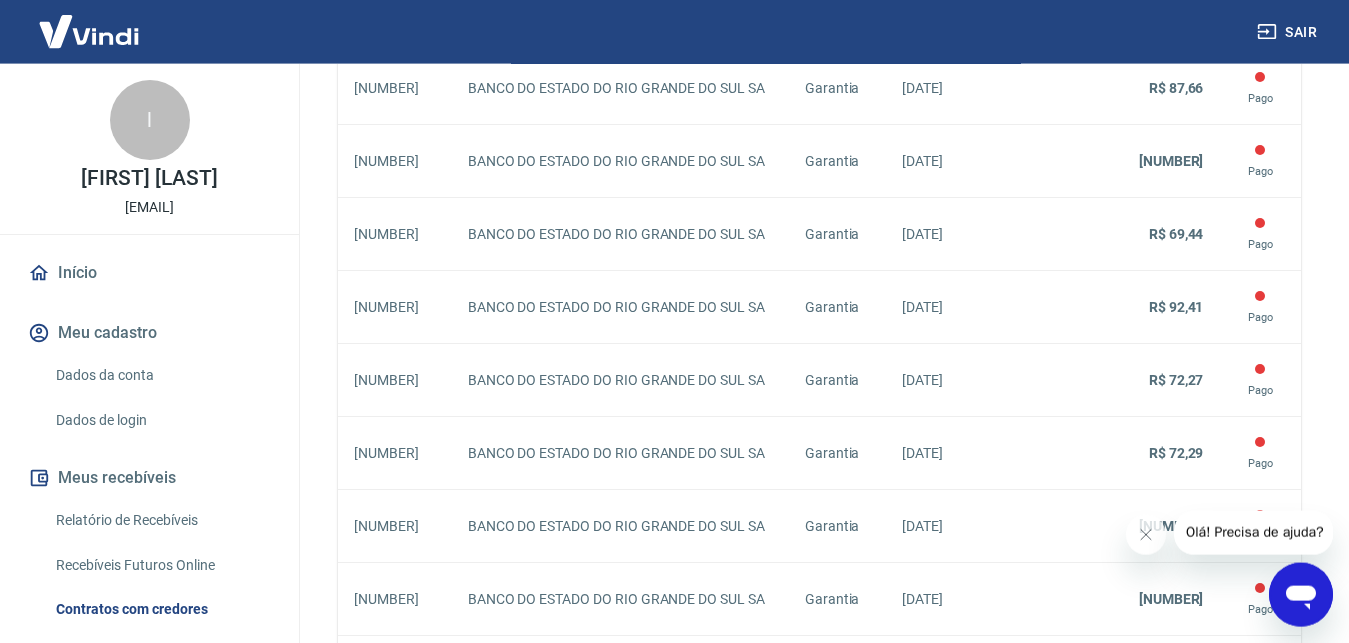 scroll, scrollTop: 4119, scrollLeft: 0, axis: vertical 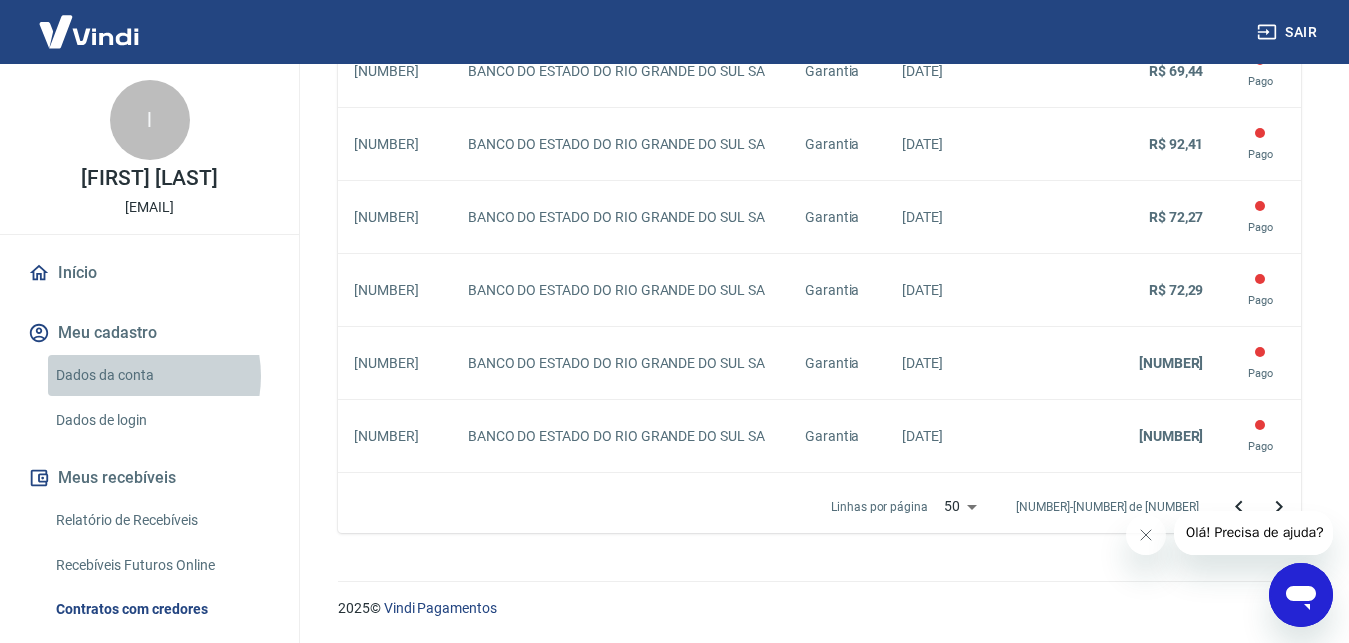 click on "Dados da conta" at bounding box center (161, 375) 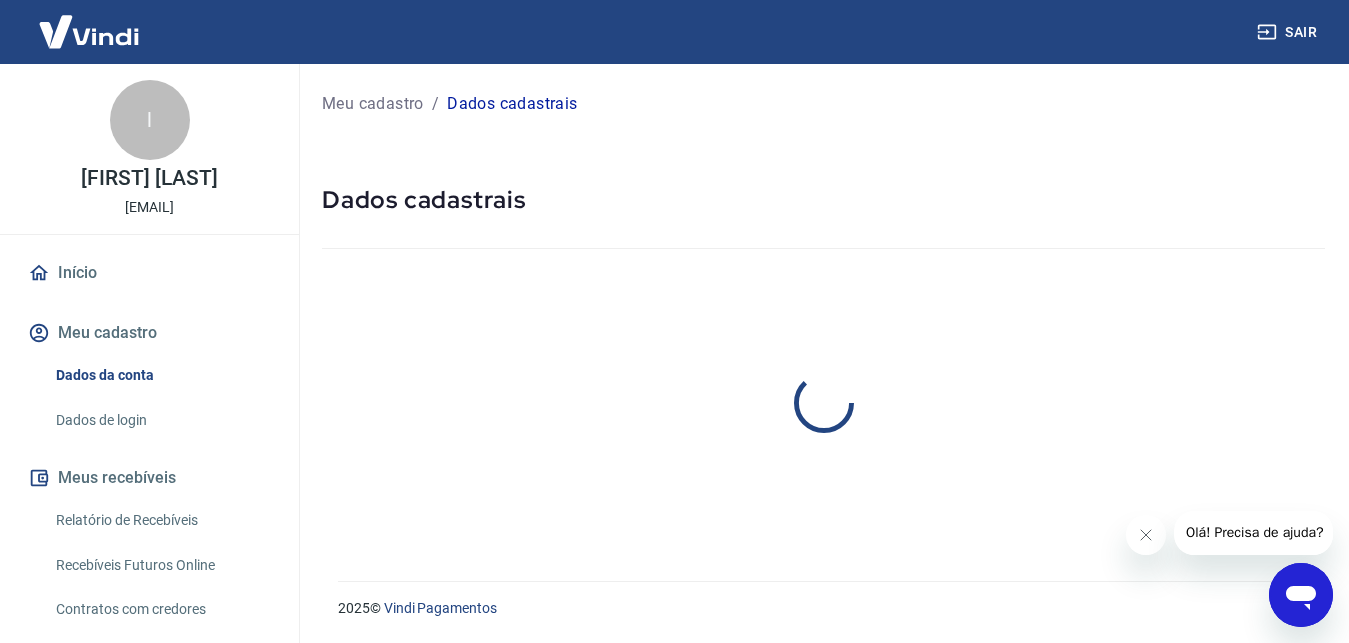 scroll, scrollTop: 0, scrollLeft: 0, axis: both 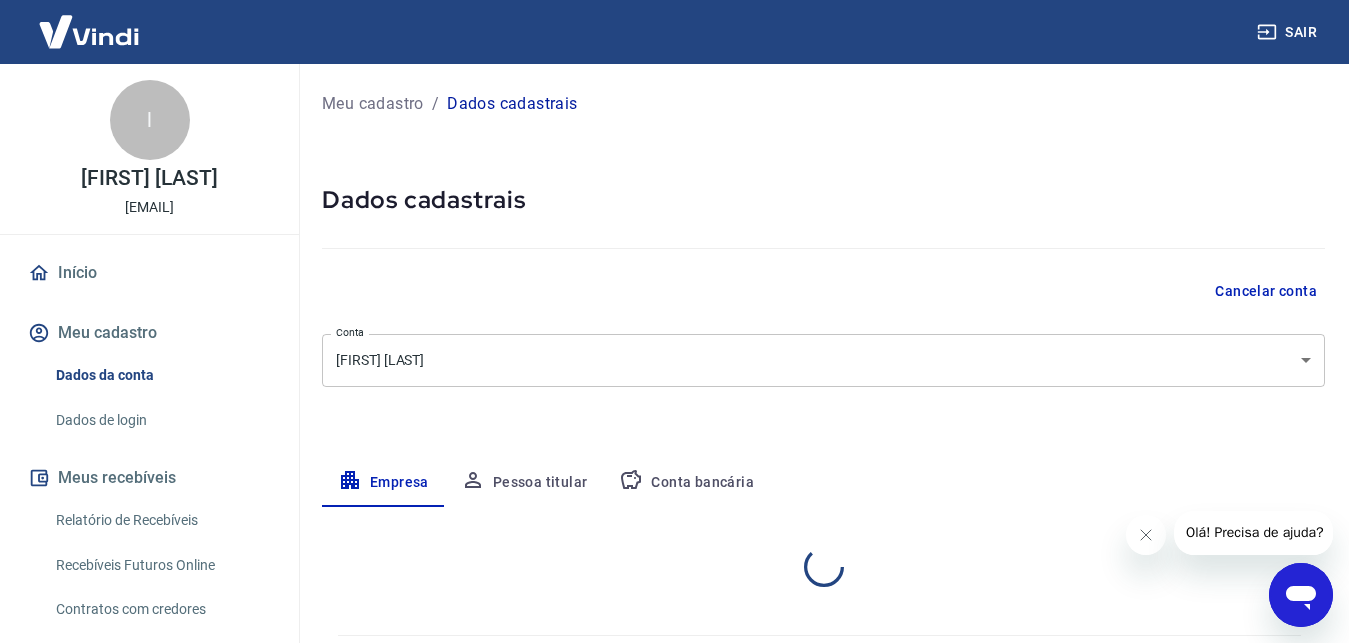 select on "RS" 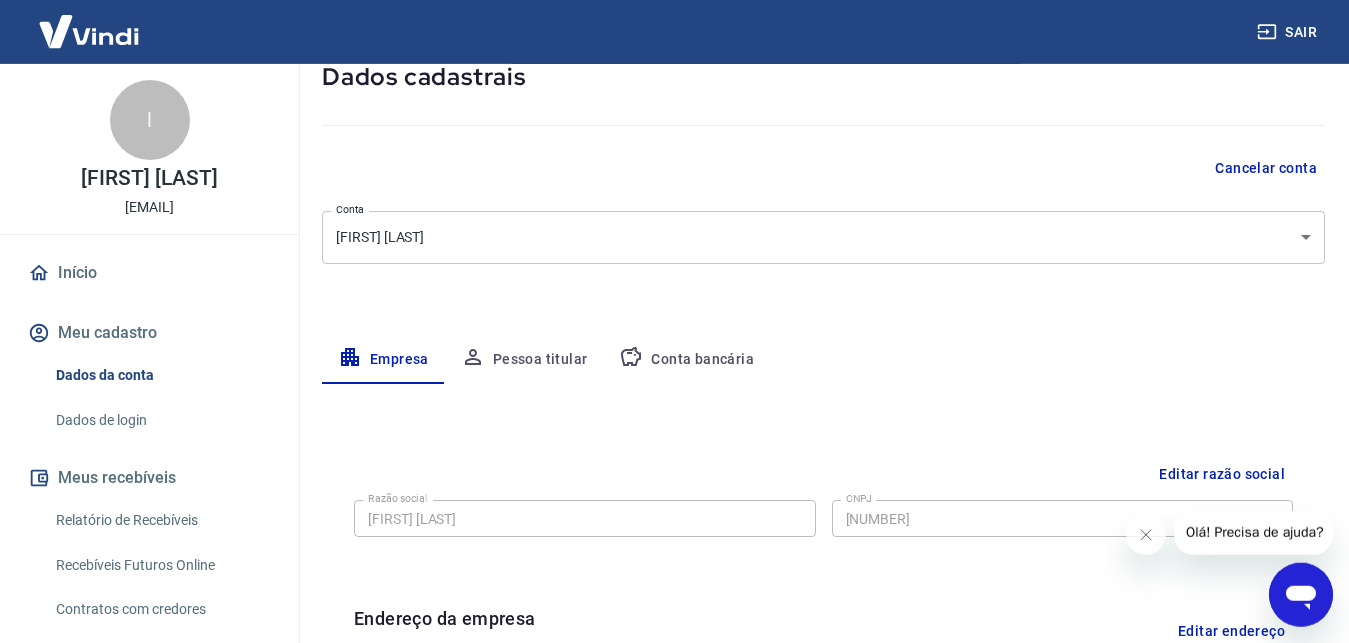 scroll, scrollTop: 137, scrollLeft: 0, axis: vertical 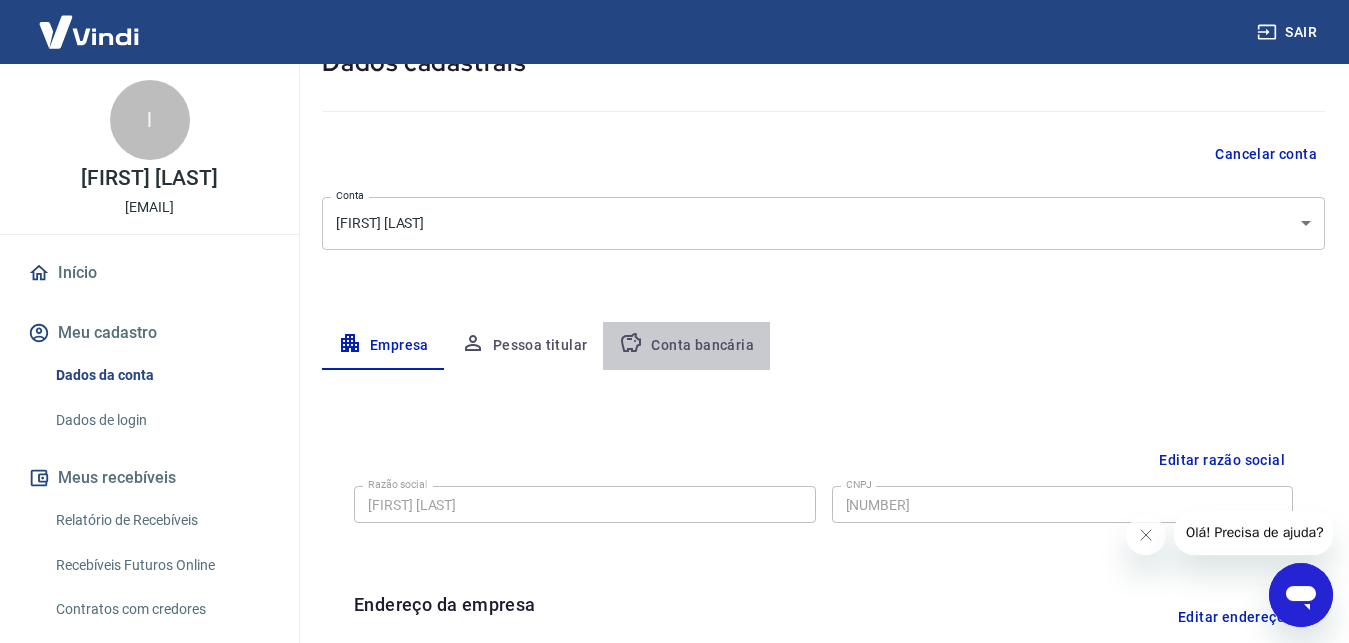 click on "Conta bancária" at bounding box center [686, 346] 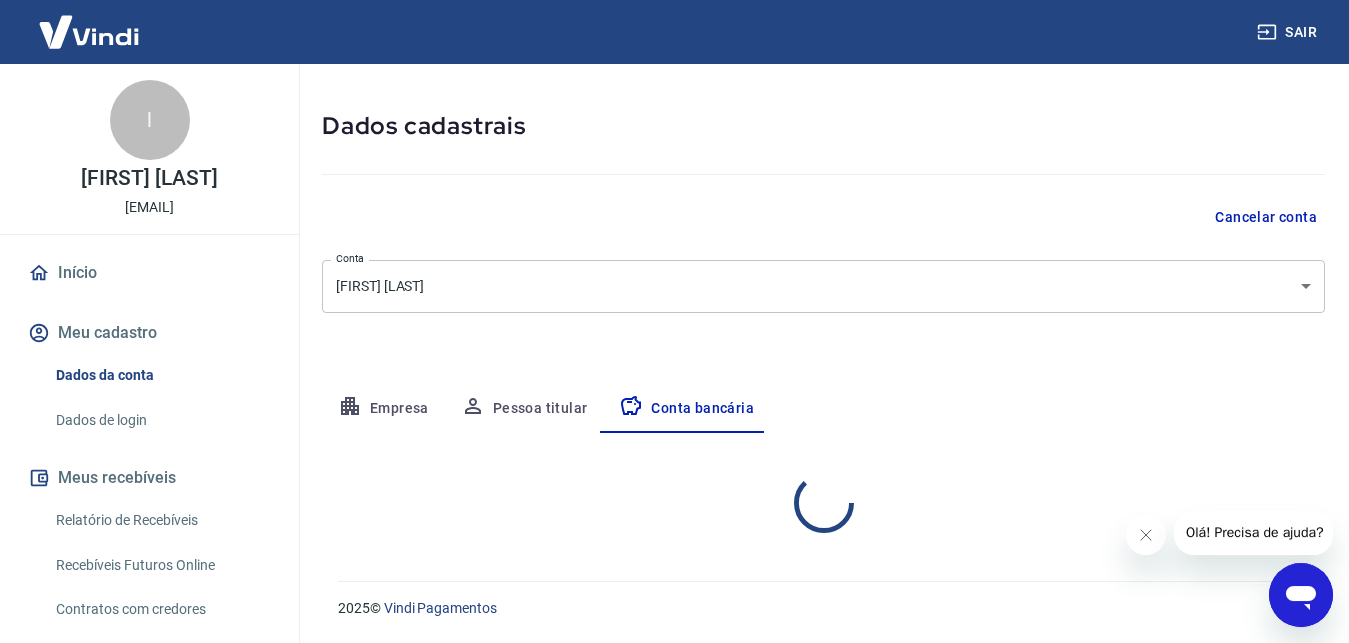 scroll, scrollTop: 74, scrollLeft: 0, axis: vertical 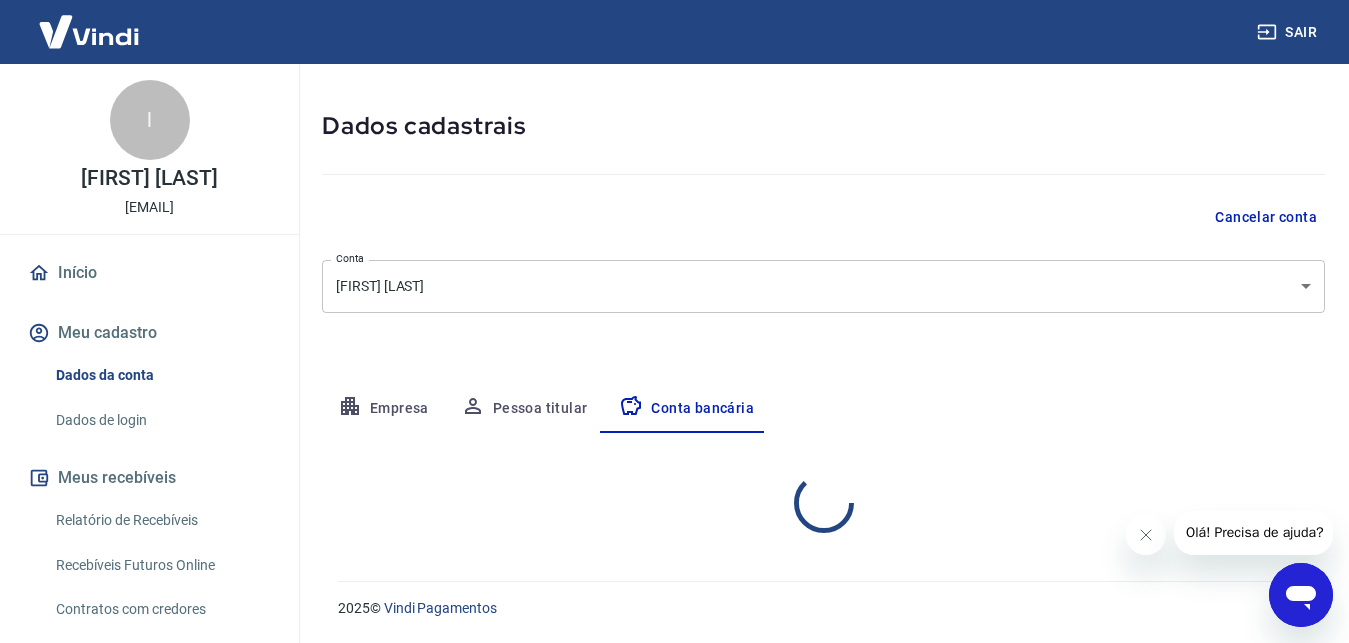 select on "1" 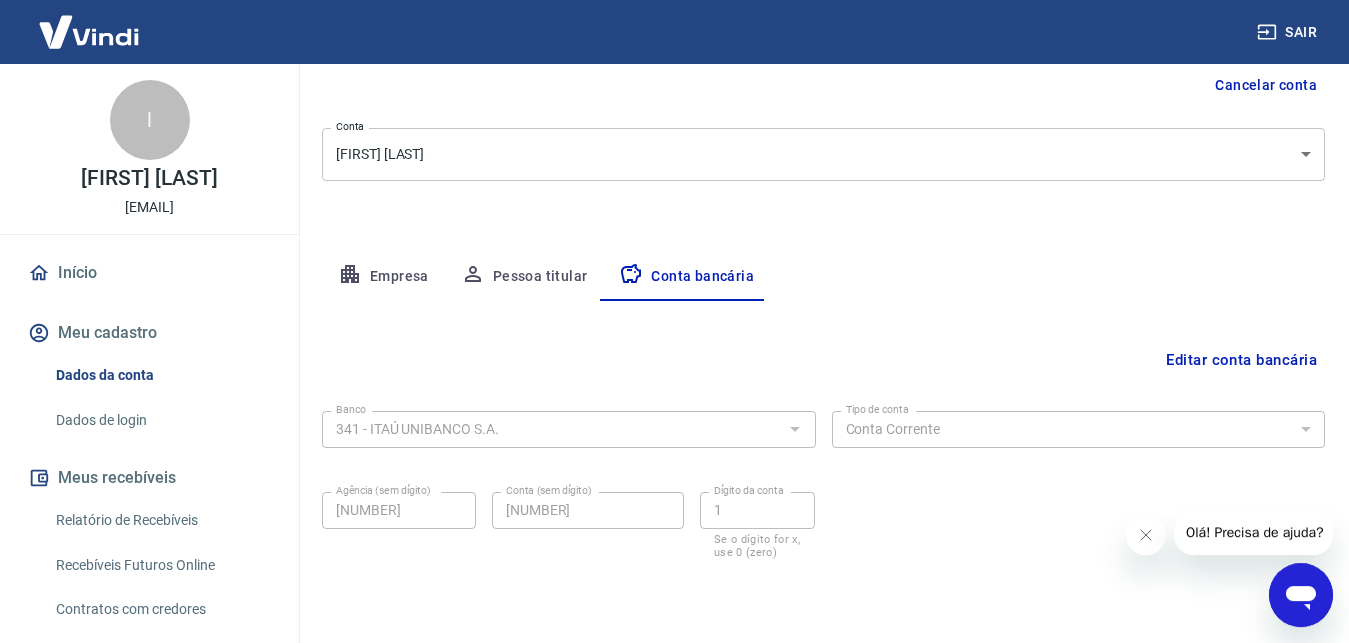 scroll, scrollTop: 268, scrollLeft: 0, axis: vertical 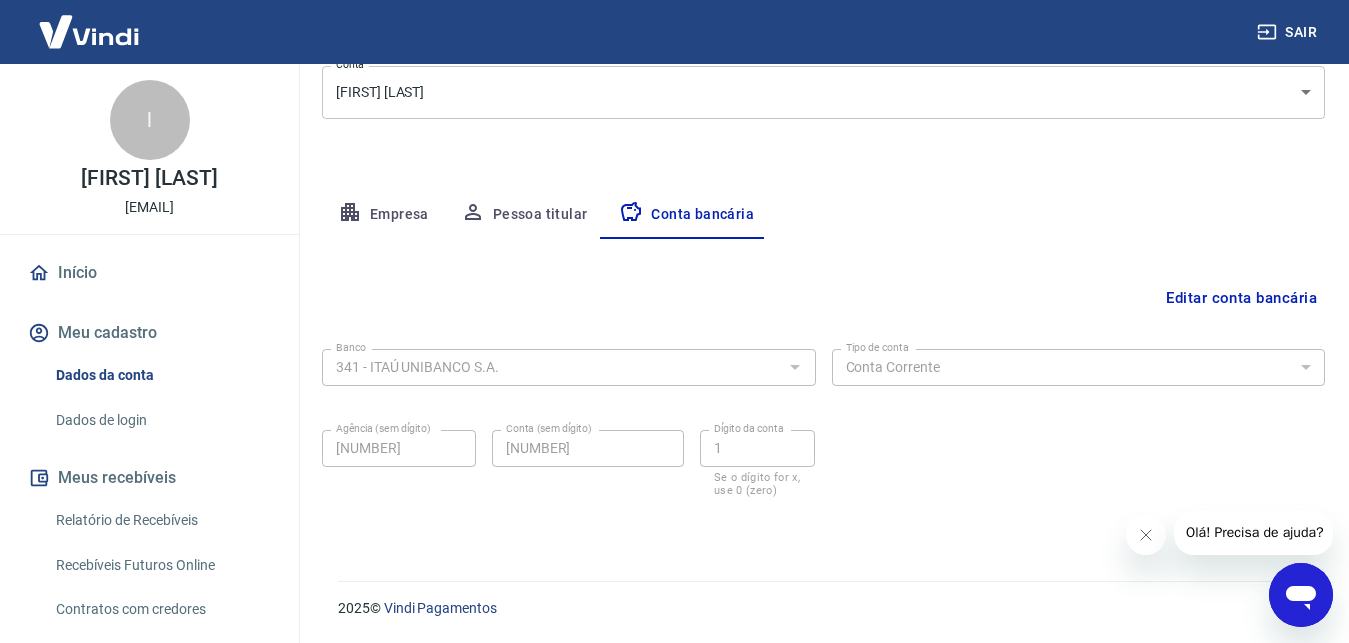 click at bounding box center (794, 367) 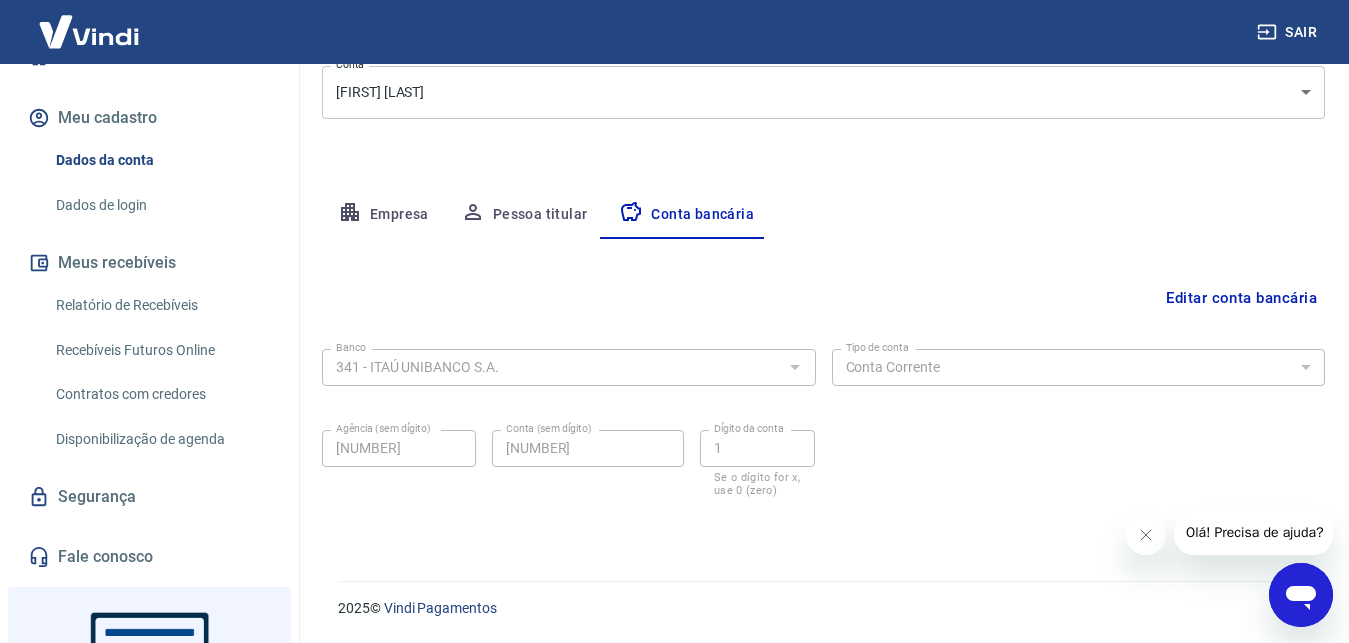 scroll, scrollTop: 216, scrollLeft: 0, axis: vertical 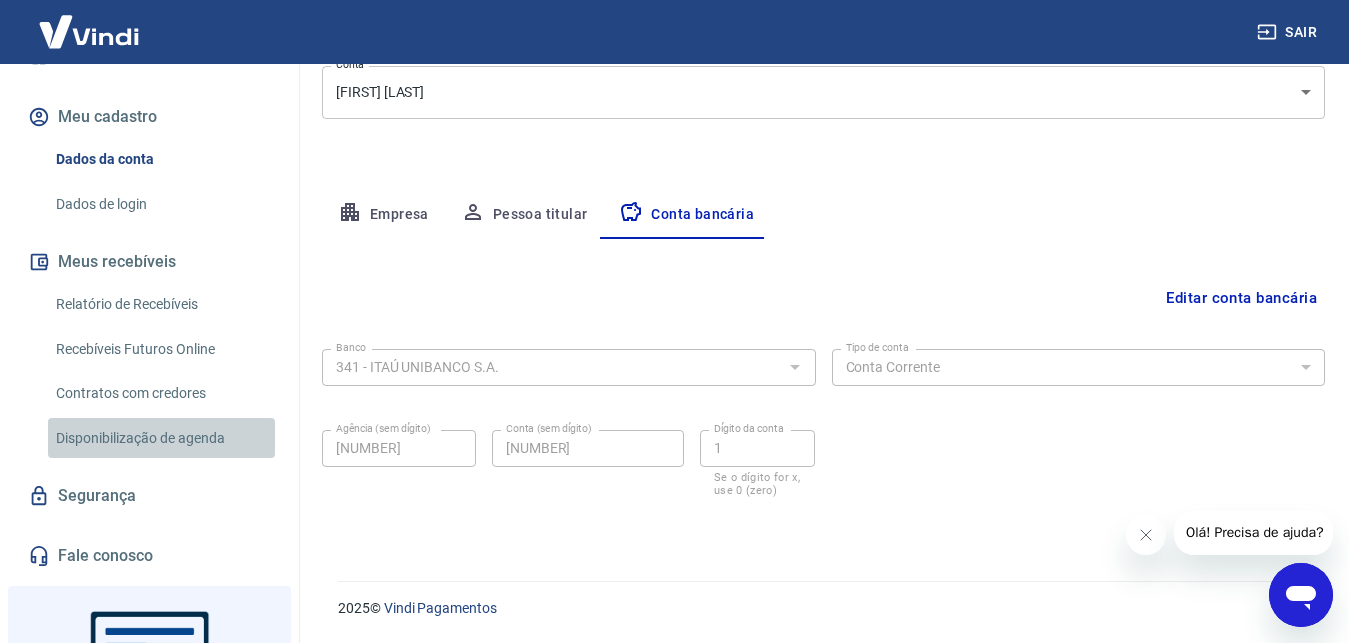click on "Disponibilização de agenda" at bounding box center (161, 438) 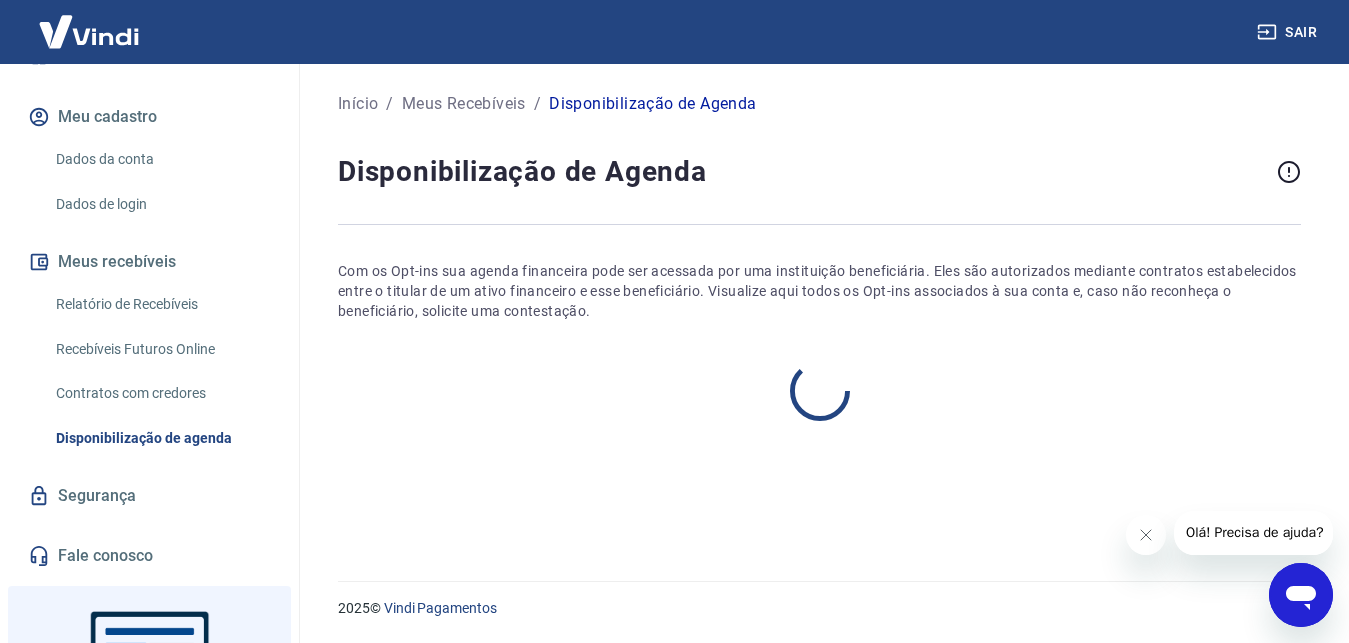 scroll, scrollTop: 0, scrollLeft: 0, axis: both 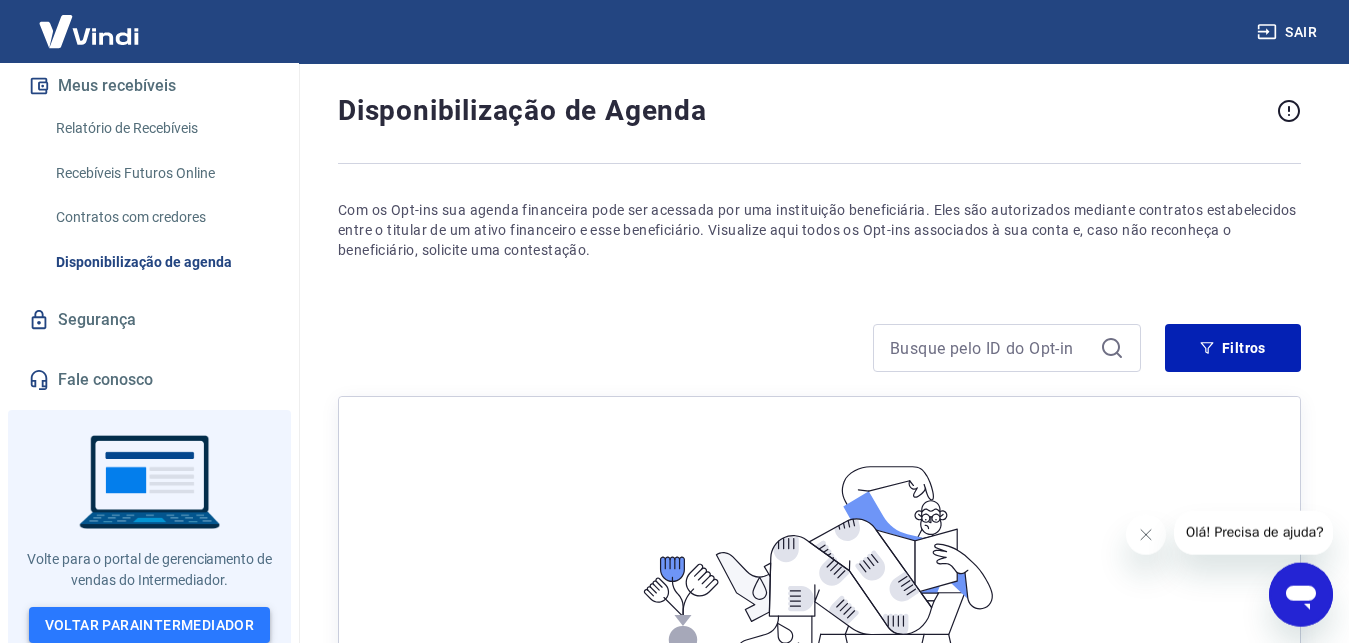 click on "Voltar para  Intermediador" at bounding box center [150, 625] 